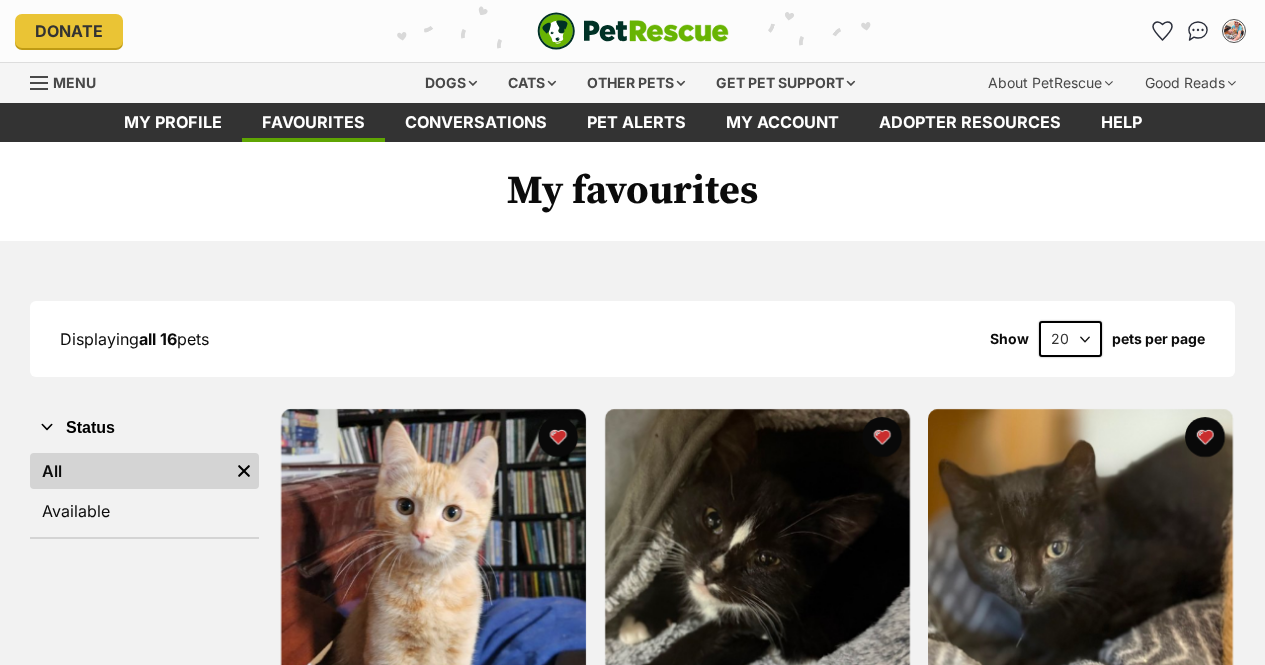 scroll, scrollTop: 0, scrollLeft: 0, axis: both 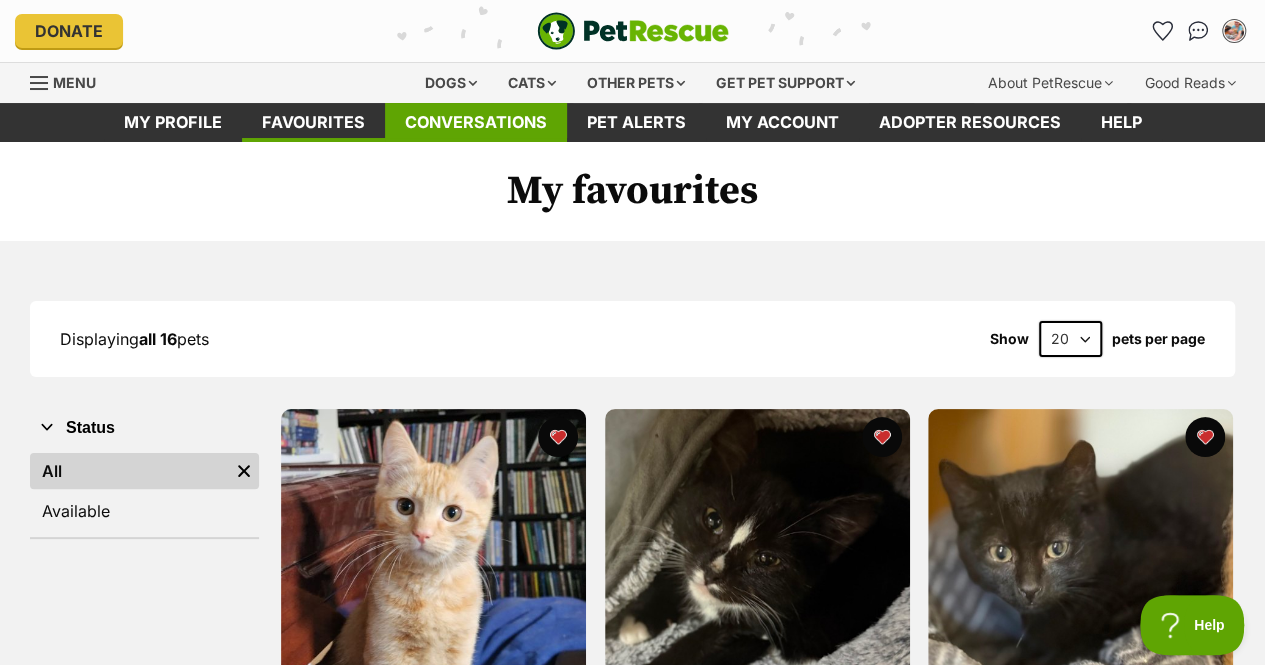 click on "Conversations" at bounding box center [476, 122] 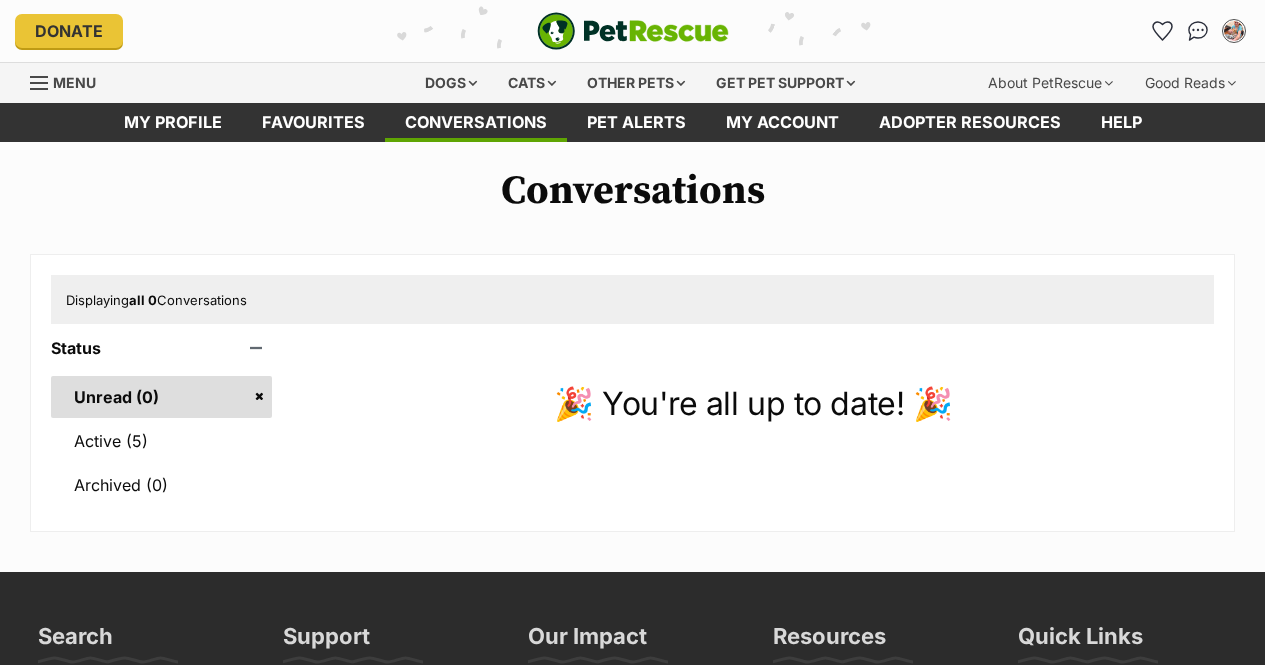 scroll, scrollTop: 0, scrollLeft: 0, axis: both 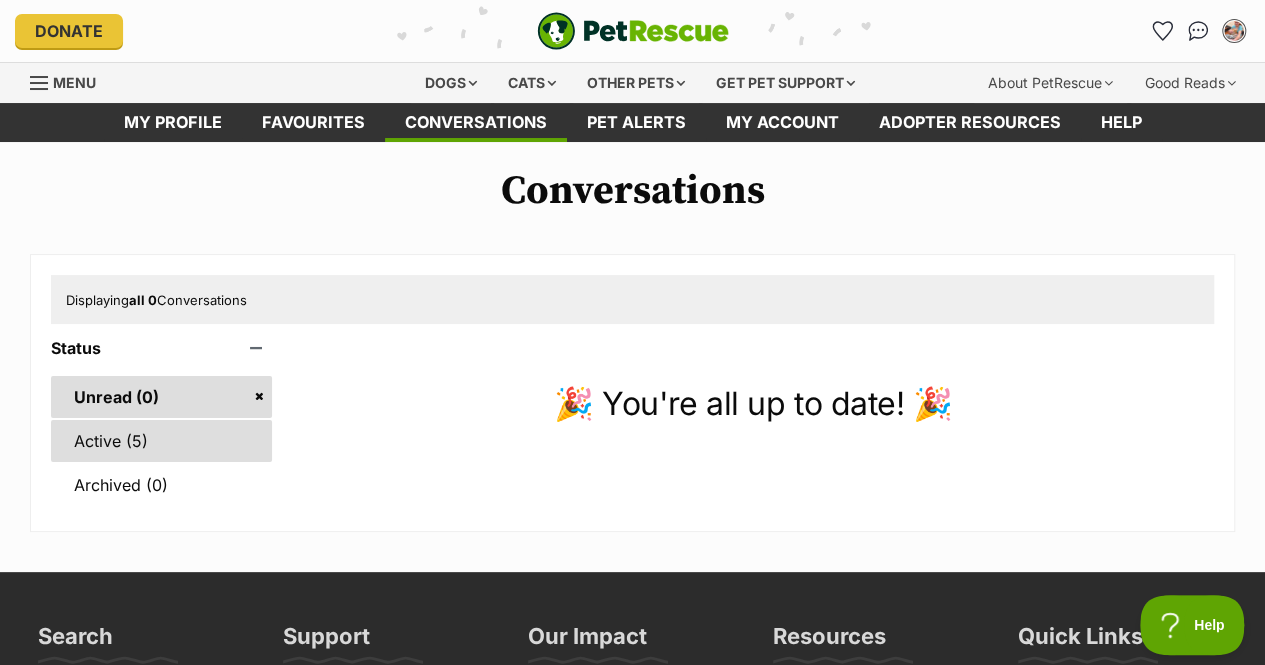 click on "Active (5)" at bounding box center (161, 441) 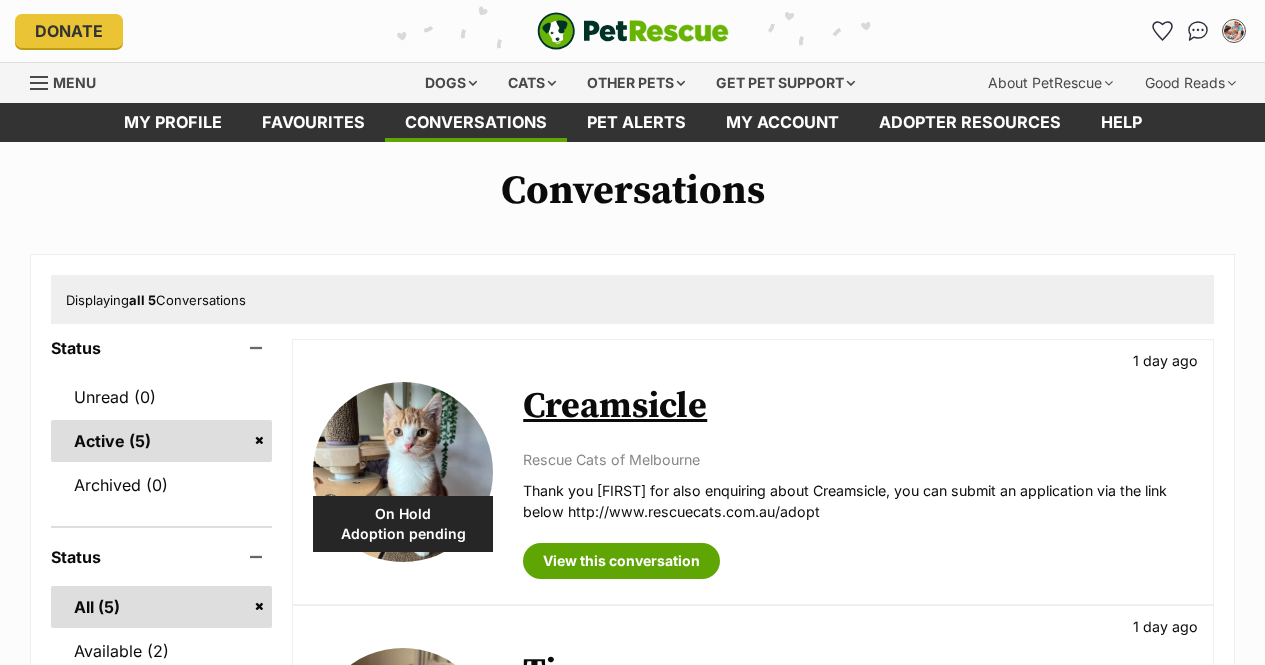 scroll, scrollTop: 458, scrollLeft: 0, axis: vertical 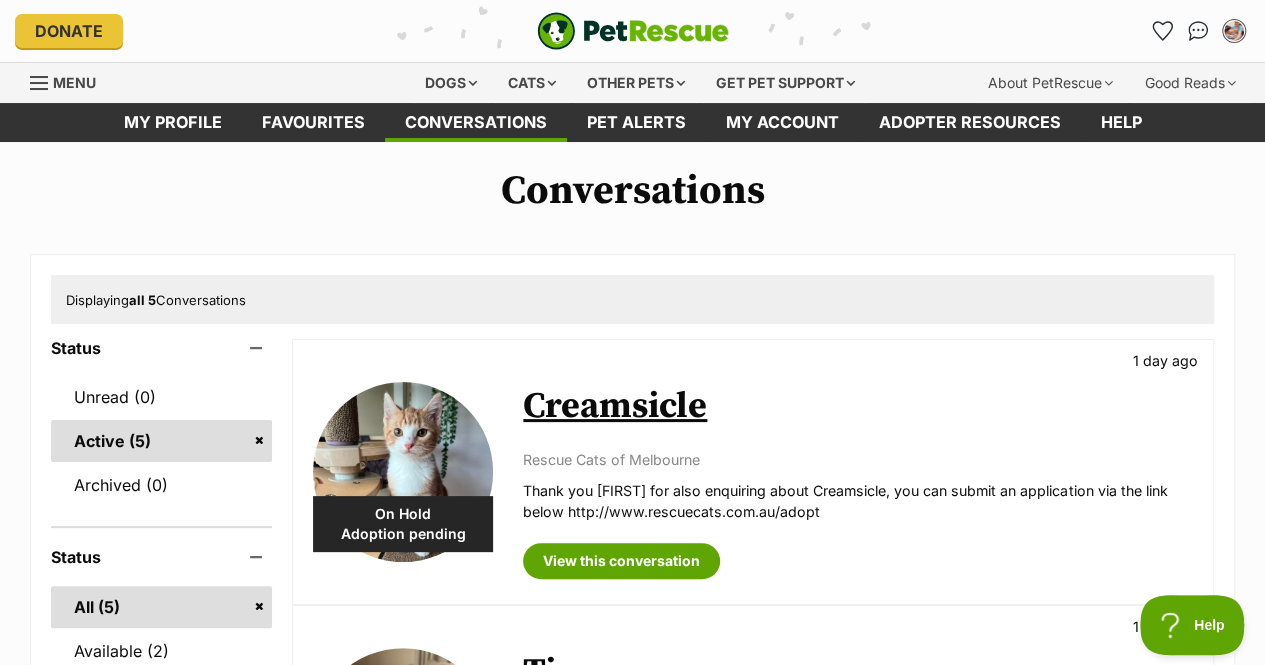 click at bounding box center (39, 83) 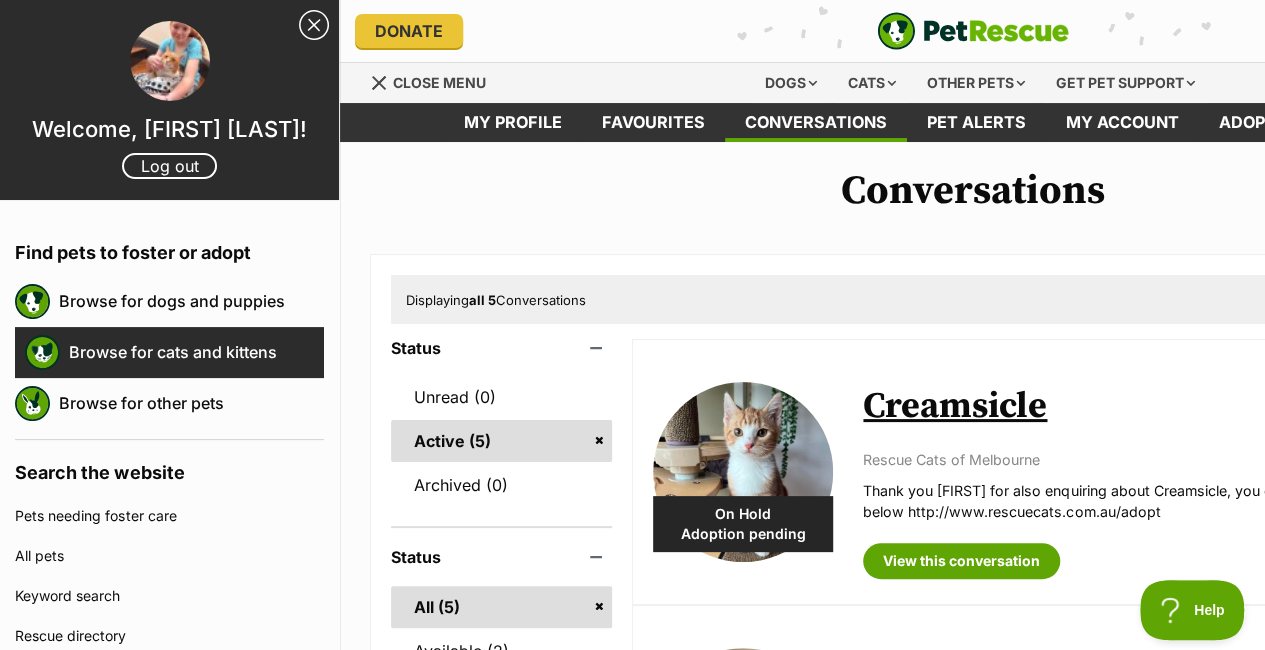 click on "Browse for cats and kittens" at bounding box center (196, 352) 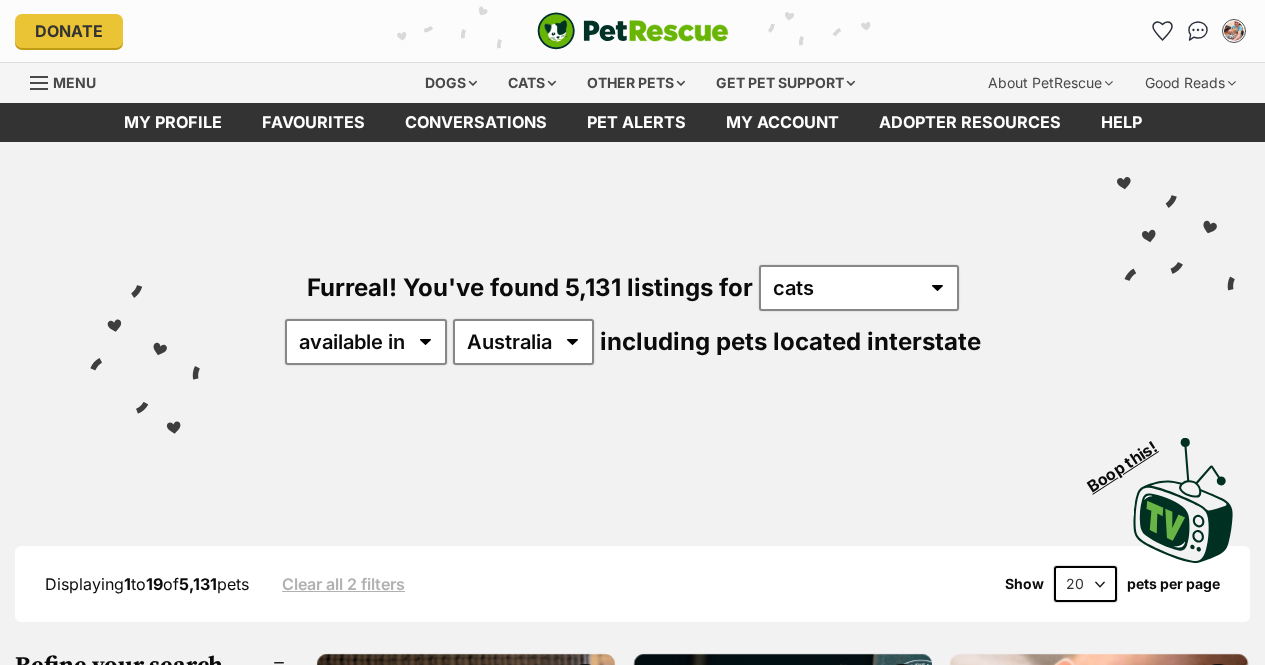 scroll, scrollTop: 0, scrollLeft: 0, axis: both 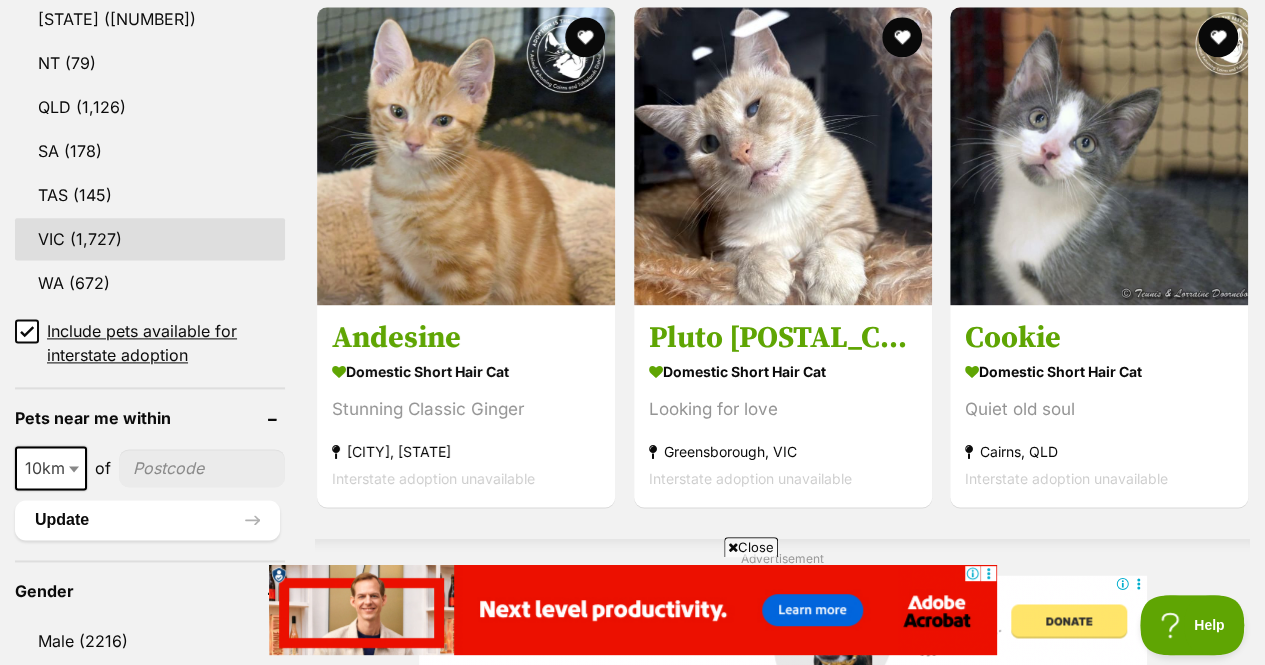 click on "VIC (1,727)" at bounding box center [150, 239] 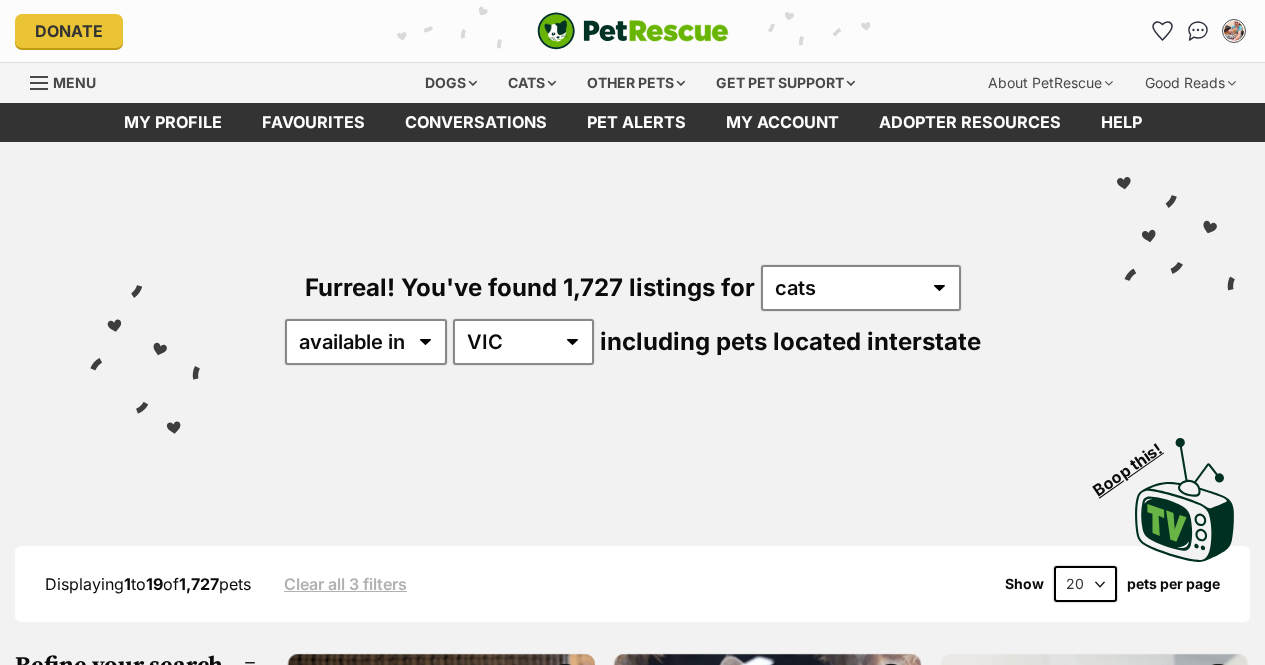 scroll, scrollTop: 0, scrollLeft: 0, axis: both 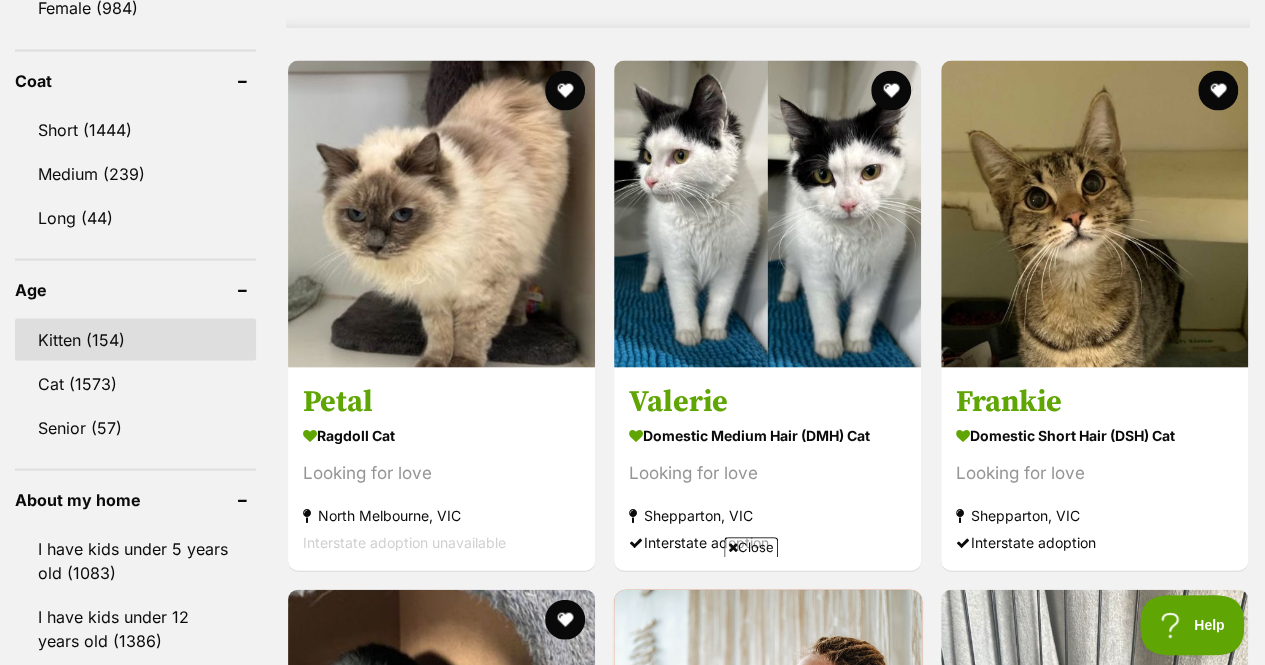 click on "Kitten (154)" at bounding box center (135, 339) 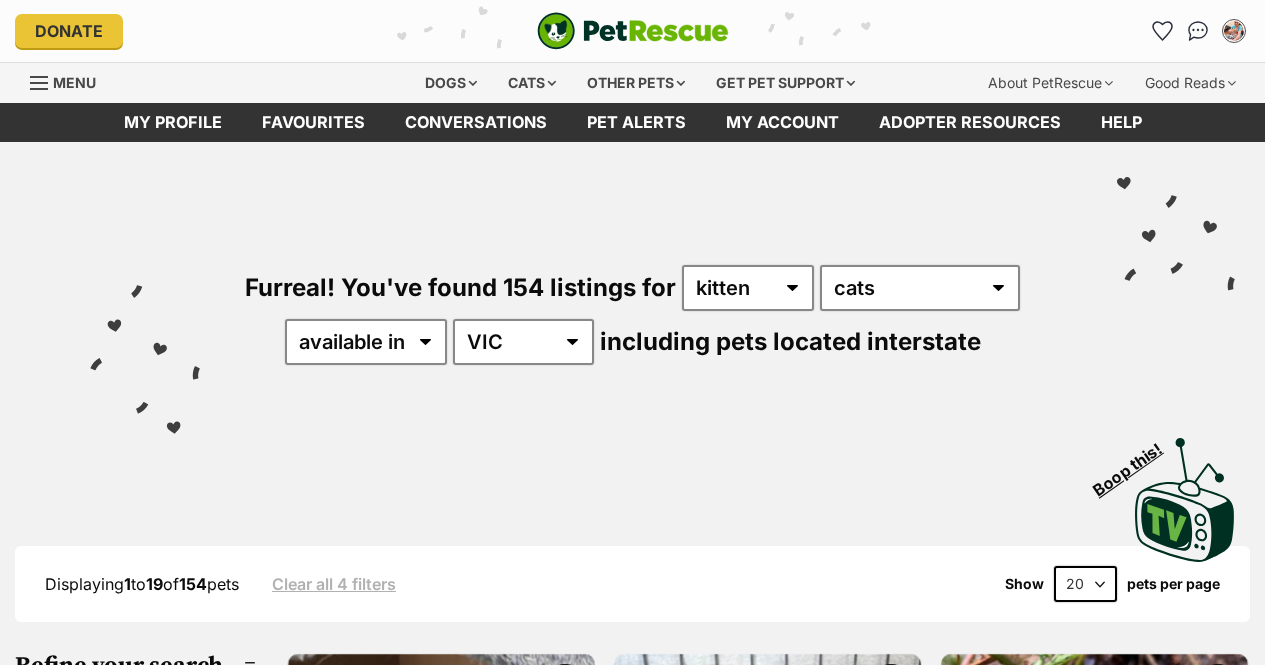 scroll, scrollTop: 0, scrollLeft: 0, axis: both 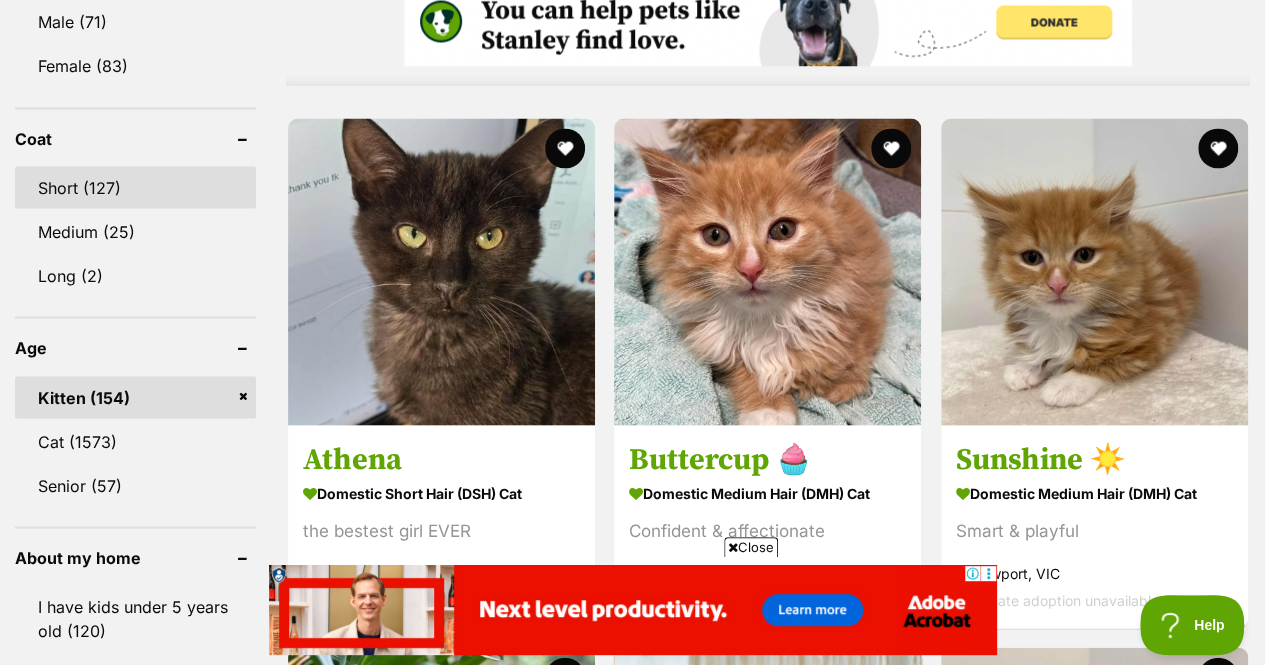 click on "Short (127)" at bounding box center [135, 187] 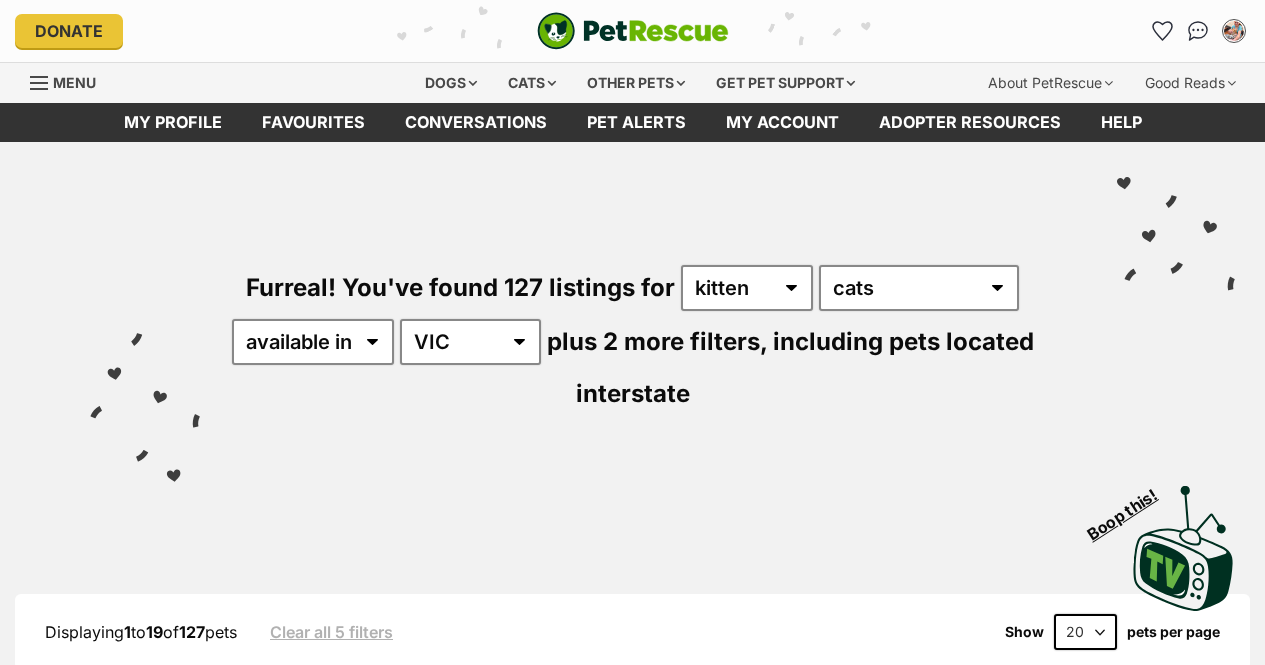 scroll, scrollTop: 0, scrollLeft: 0, axis: both 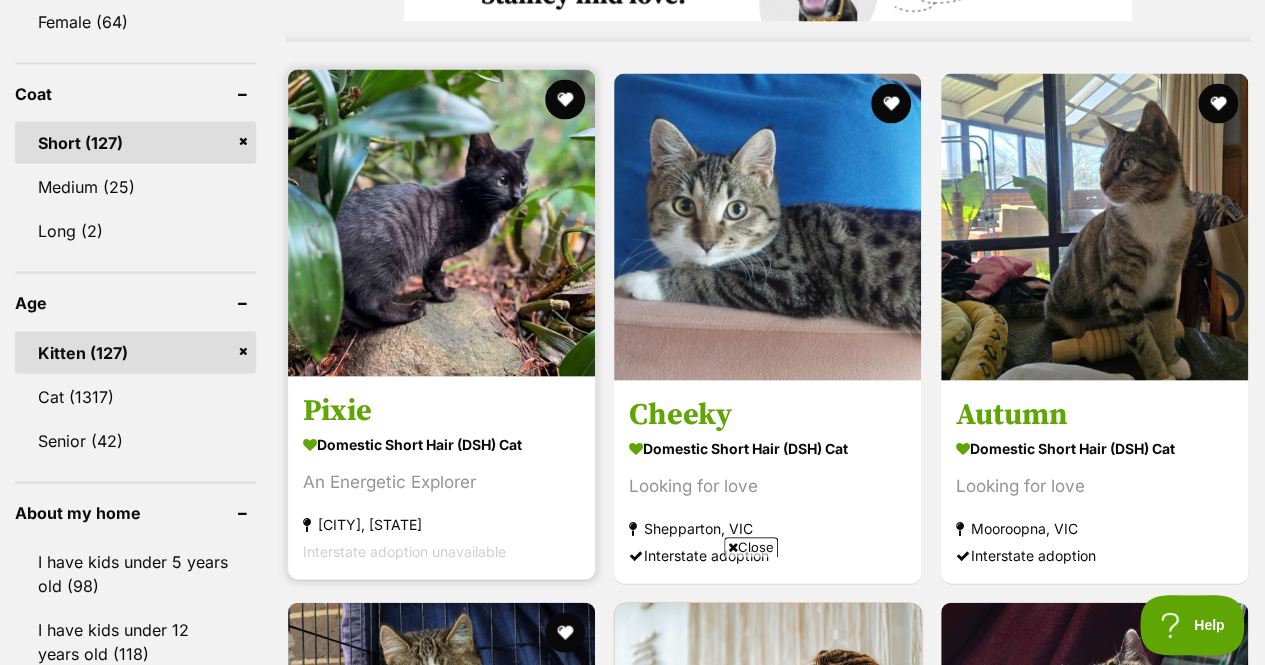 click on "Pixie" at bounding box center [441, 410] 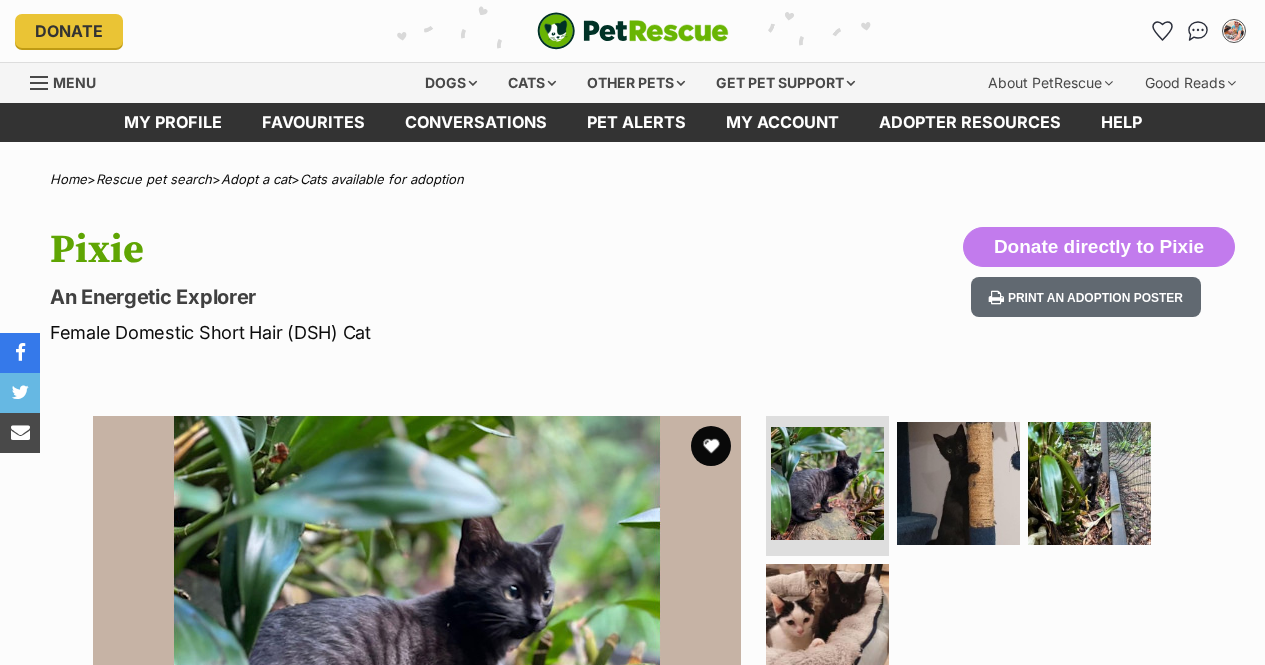 scroll, scrollTop: 0, scrollLeft: 0, axis: both 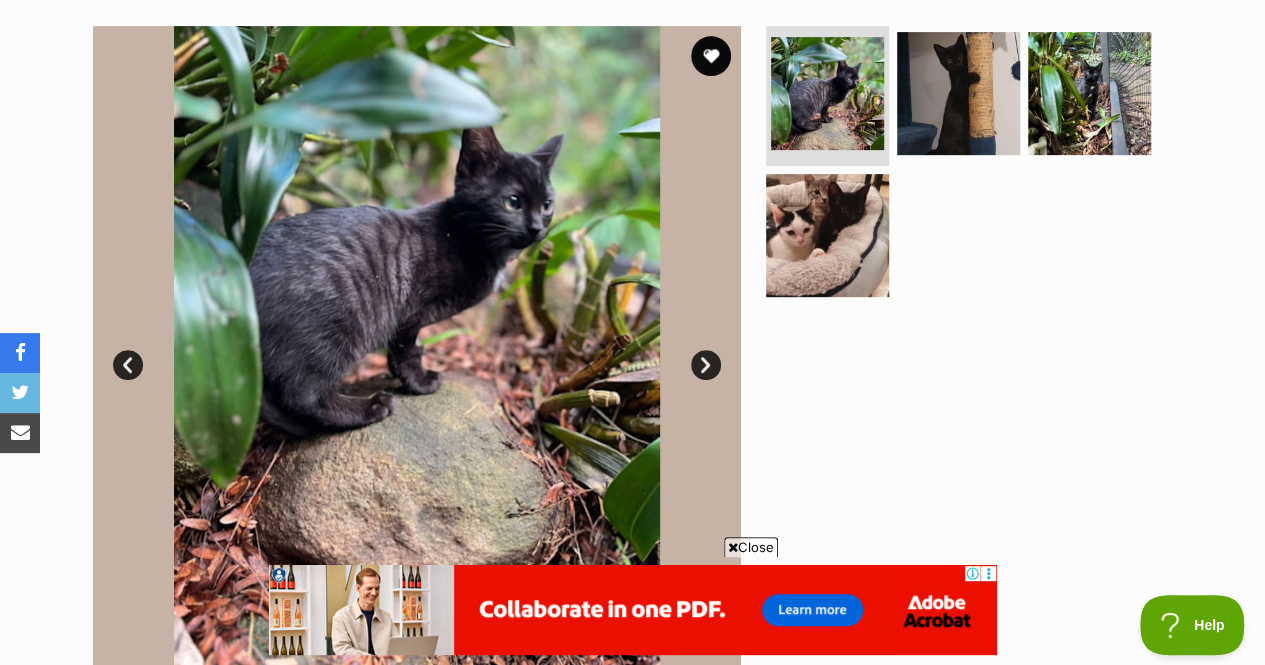 click on "Next" at bounding box center (706, 365) 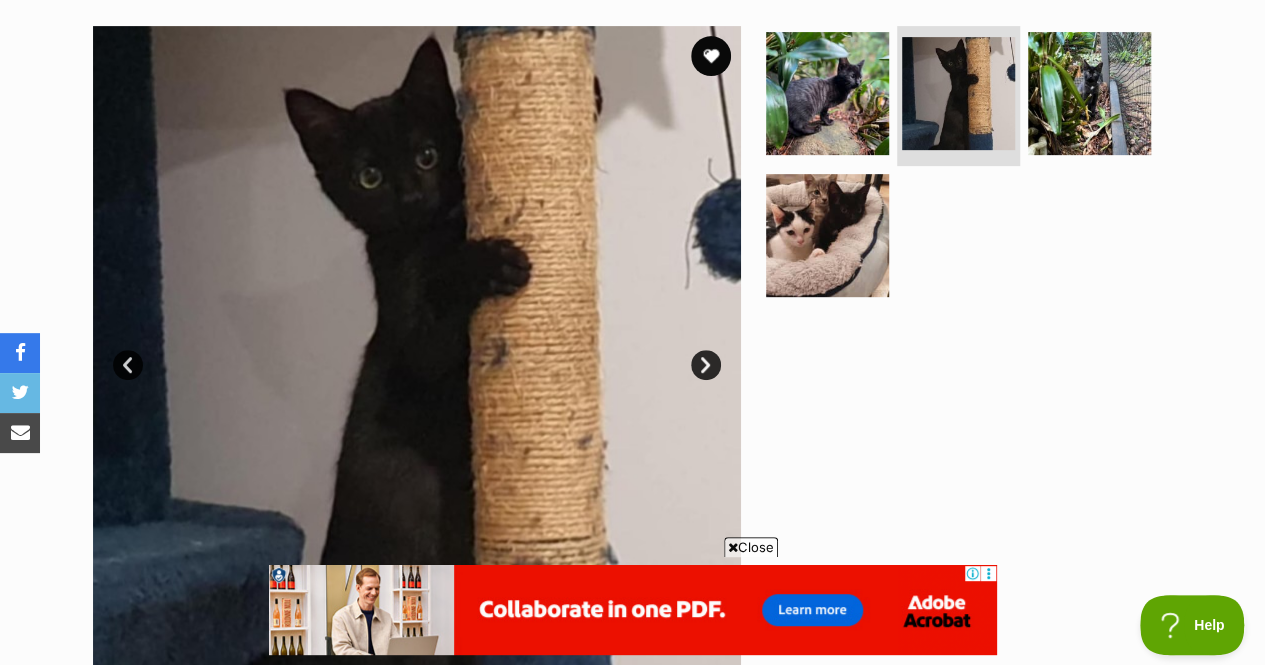 click on "Next" at bounding box center (706, 365) 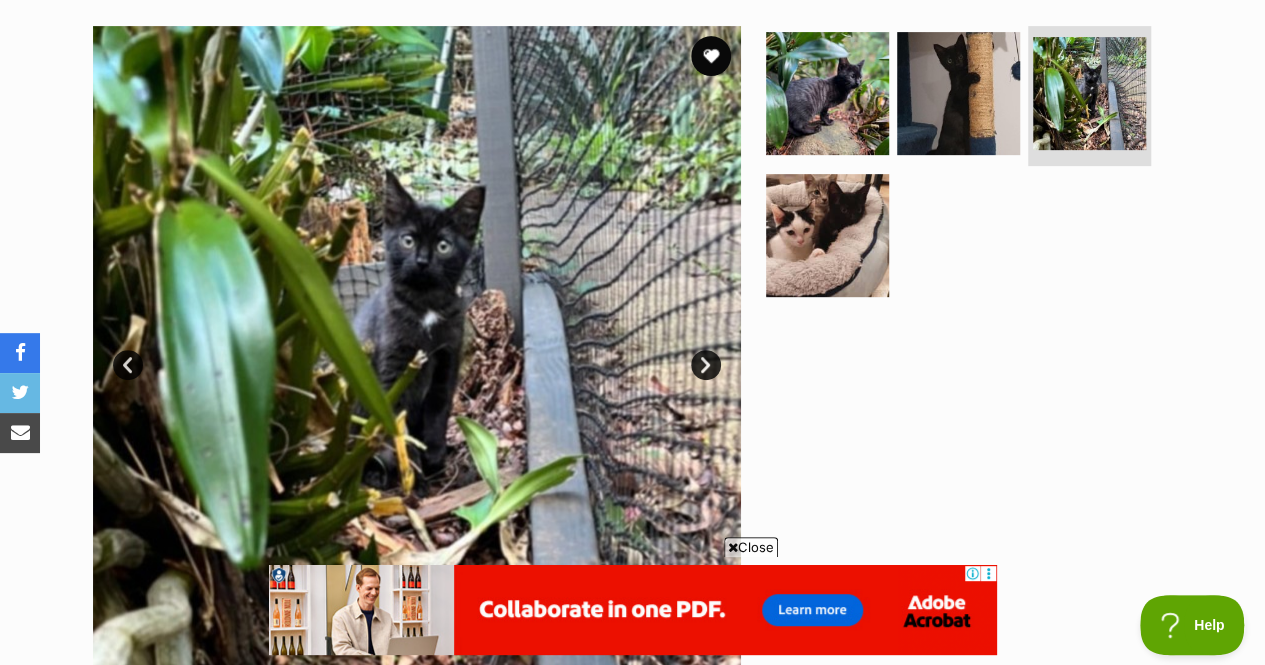 click on "Next" at bounding box center [706, 365] 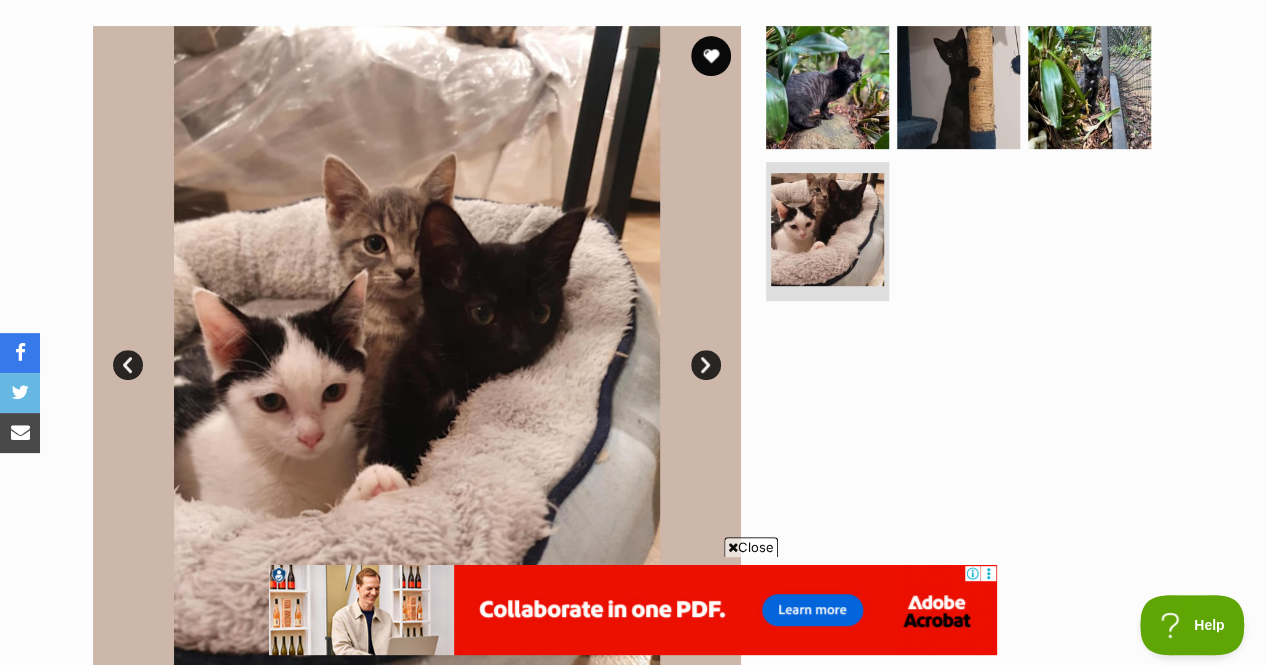 click on "Next" at bounding box center [706, 365] 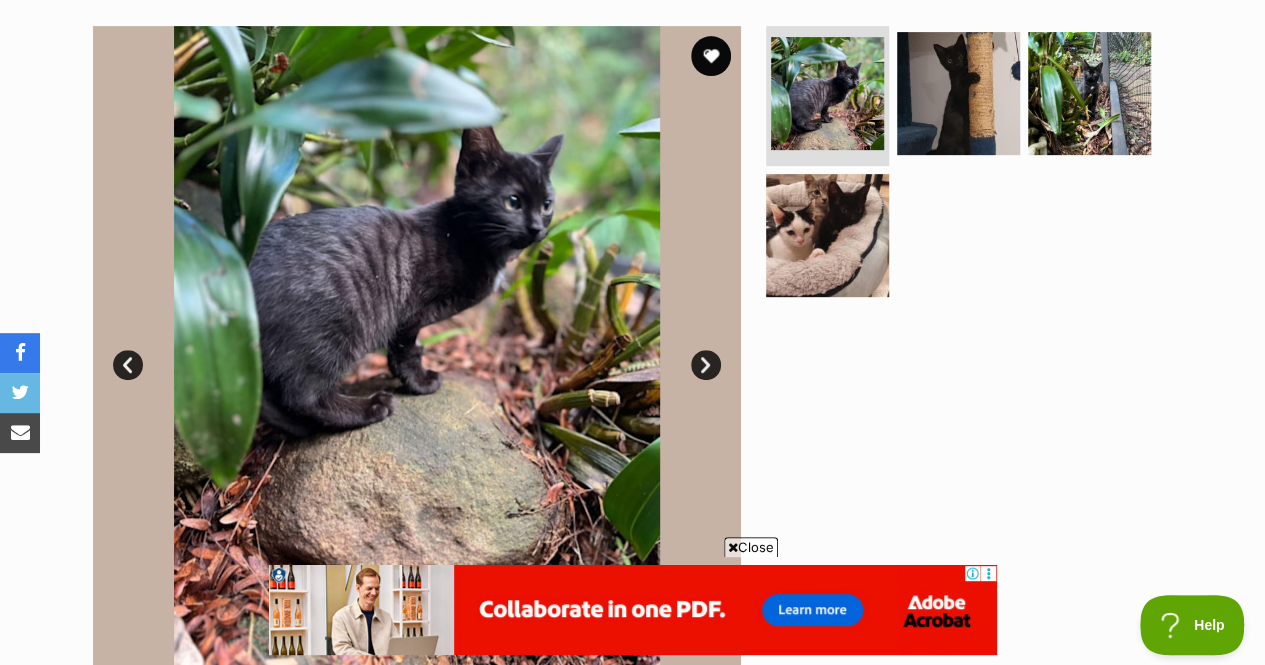 click on "Next" at bounding box center (706, 365) 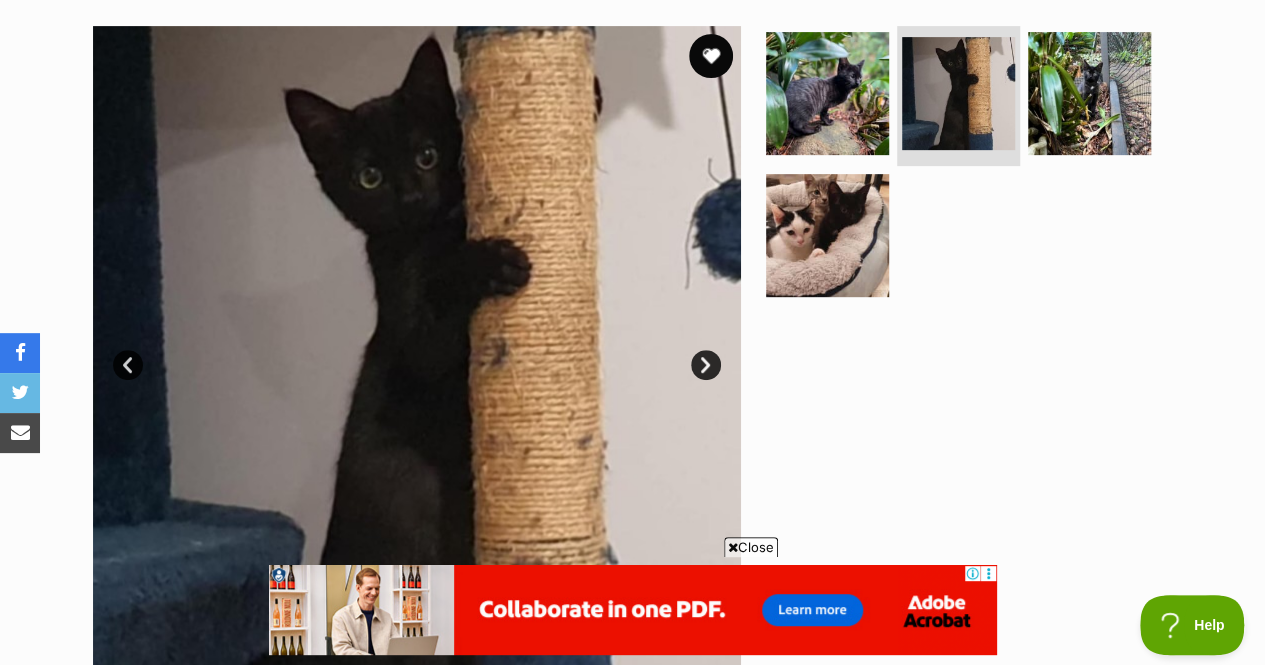 click at bounding box center [711, 56] 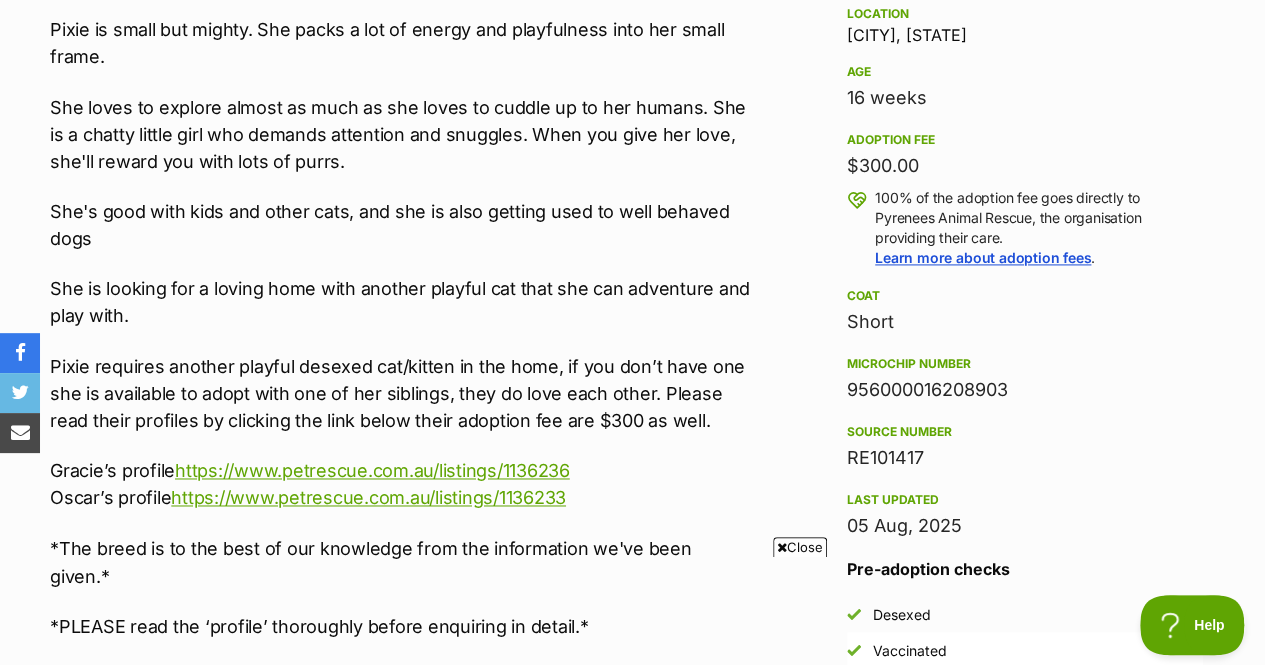 scroll, scrollTop: 1357, scrollLeft: 0, axis: vertical 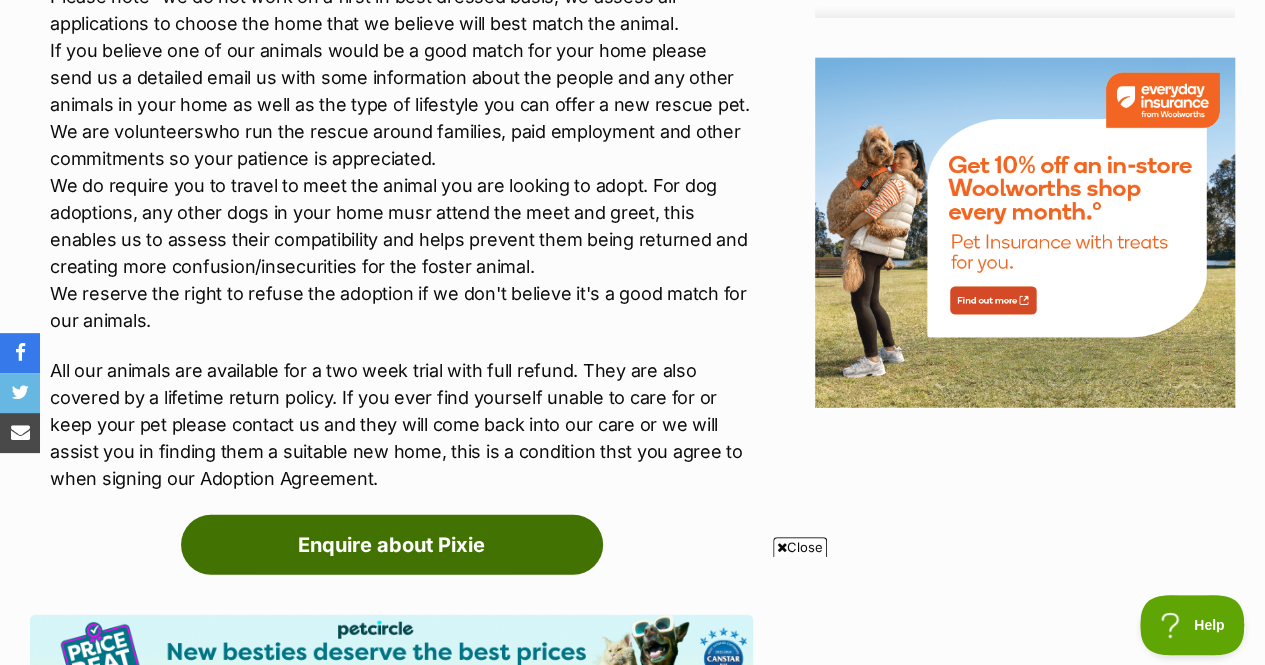click on "Enquire about Pixie" at bounding box center [392, 545] 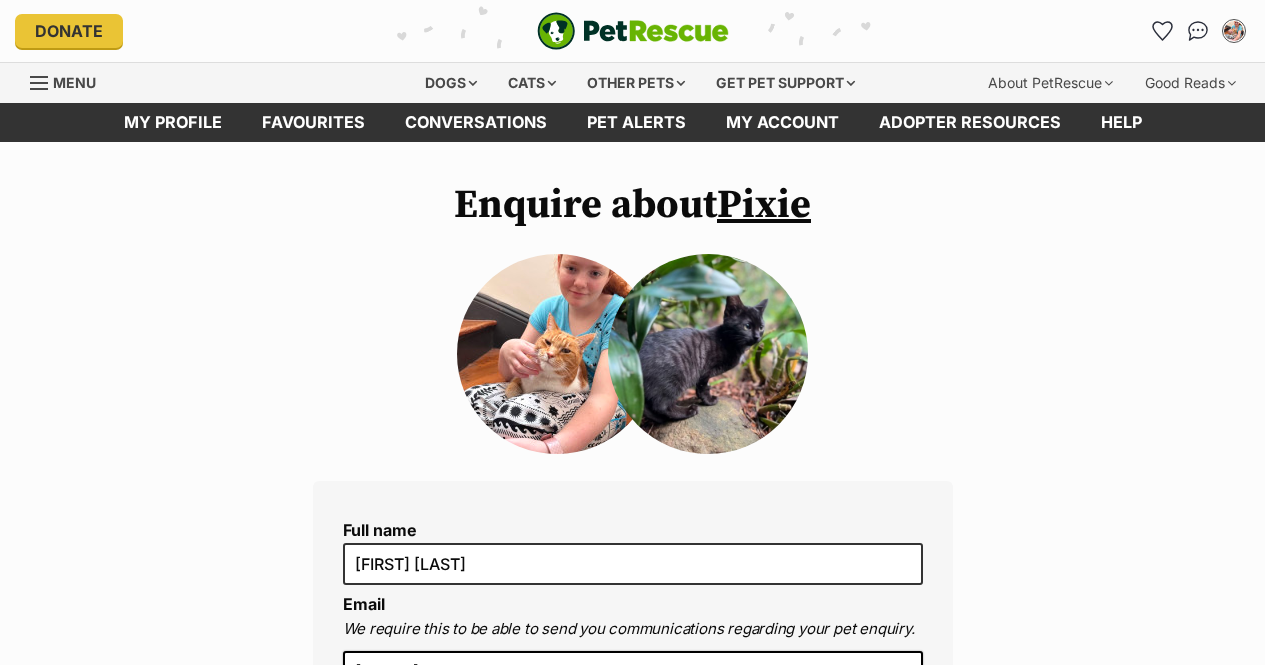 scroll, scrollTop: 0, scrollLeft: 0, axis: both 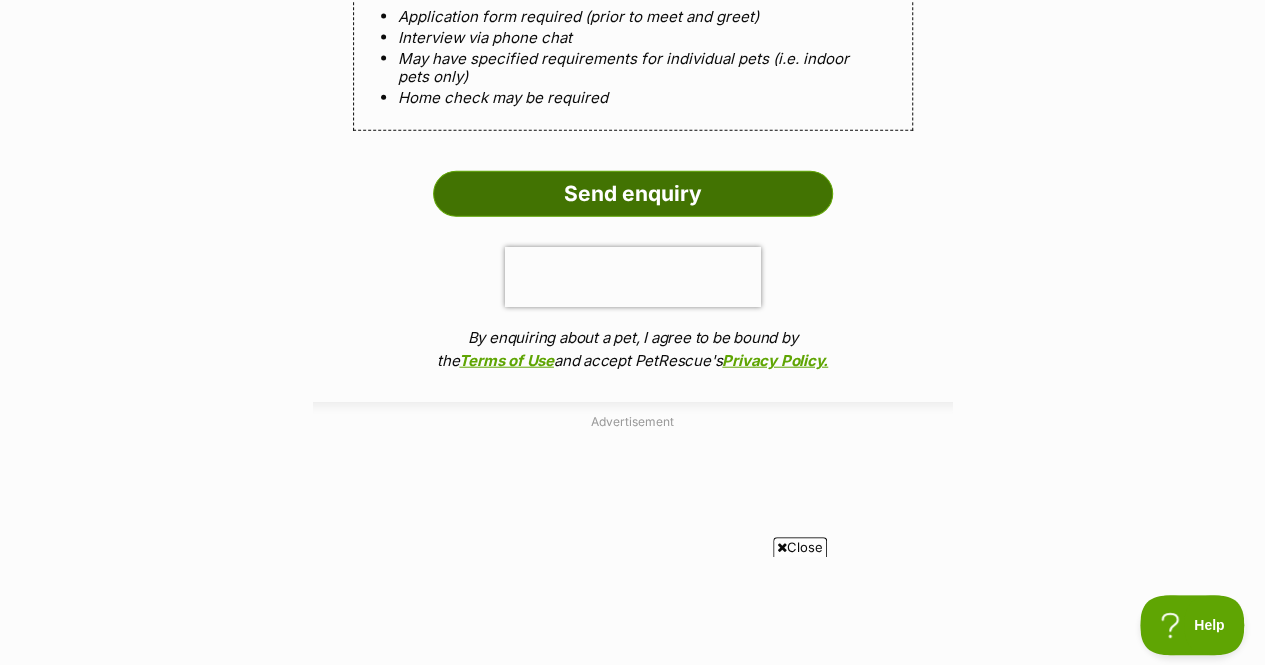 click on "Send enquiry" at bounding box center (633, 194) 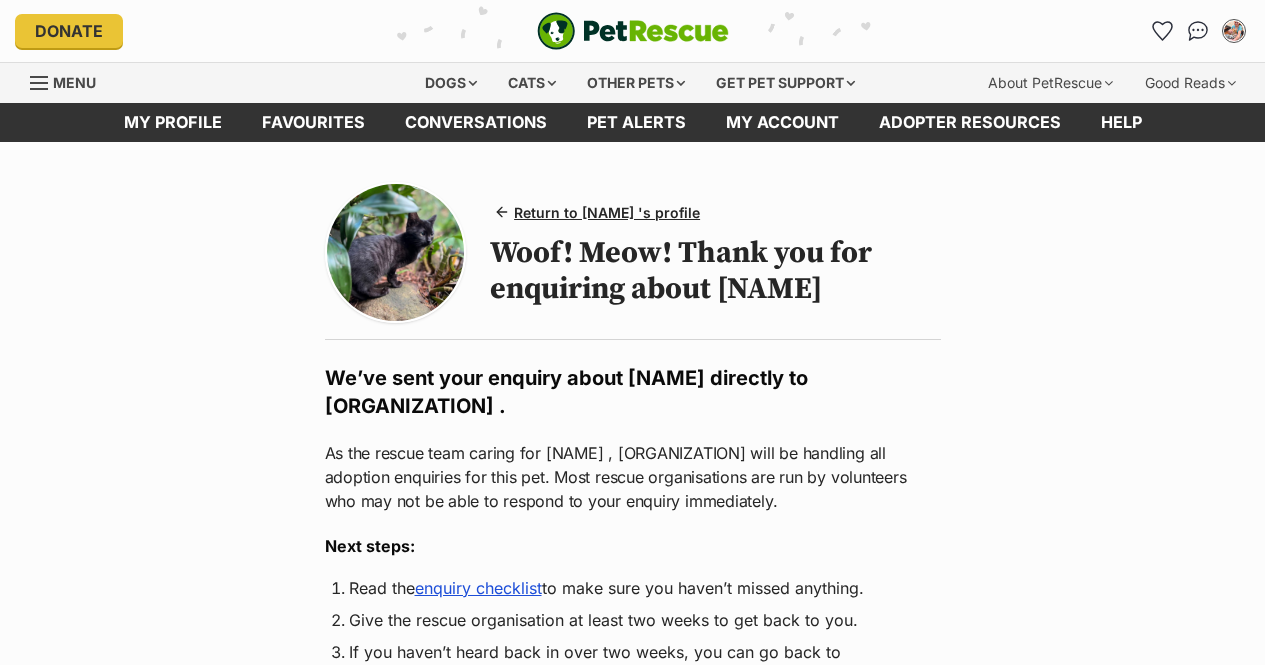 scroll, scrollTop: 0, scrollLeft: 0, axis: both 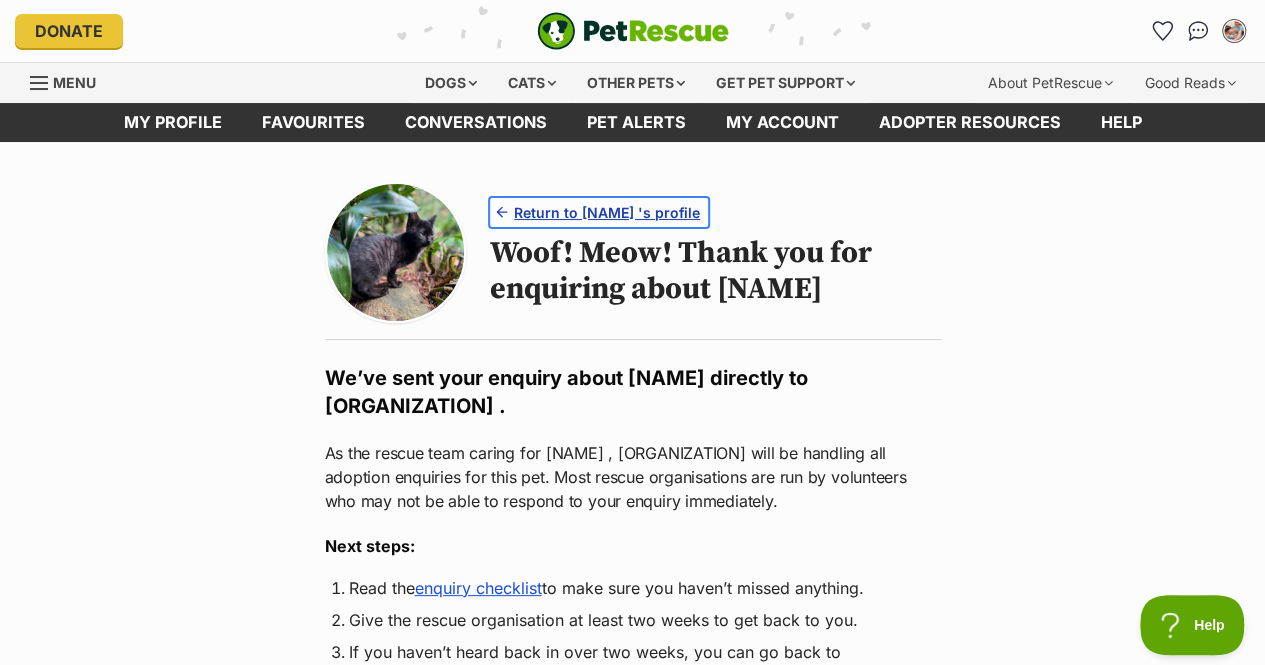 click on "Return to [NAME] 's profile" at bounding box center (607, 212) 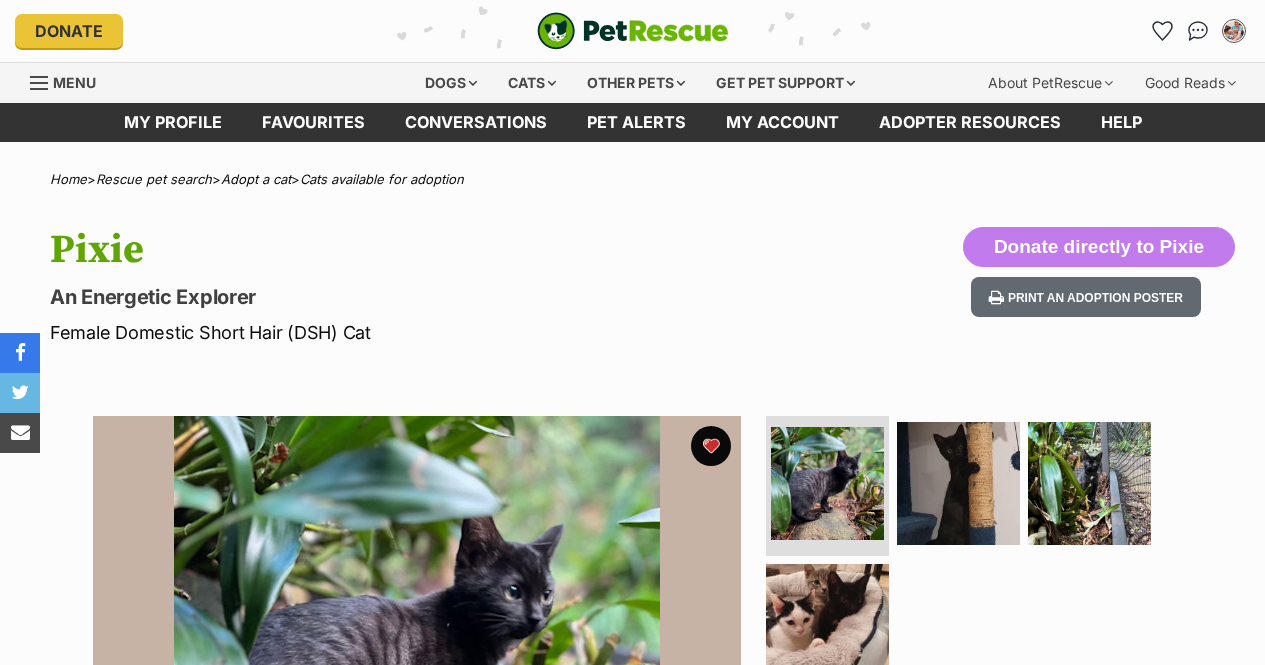 scroll, scrollTop: 0, scrollLeft: 0, axis: both 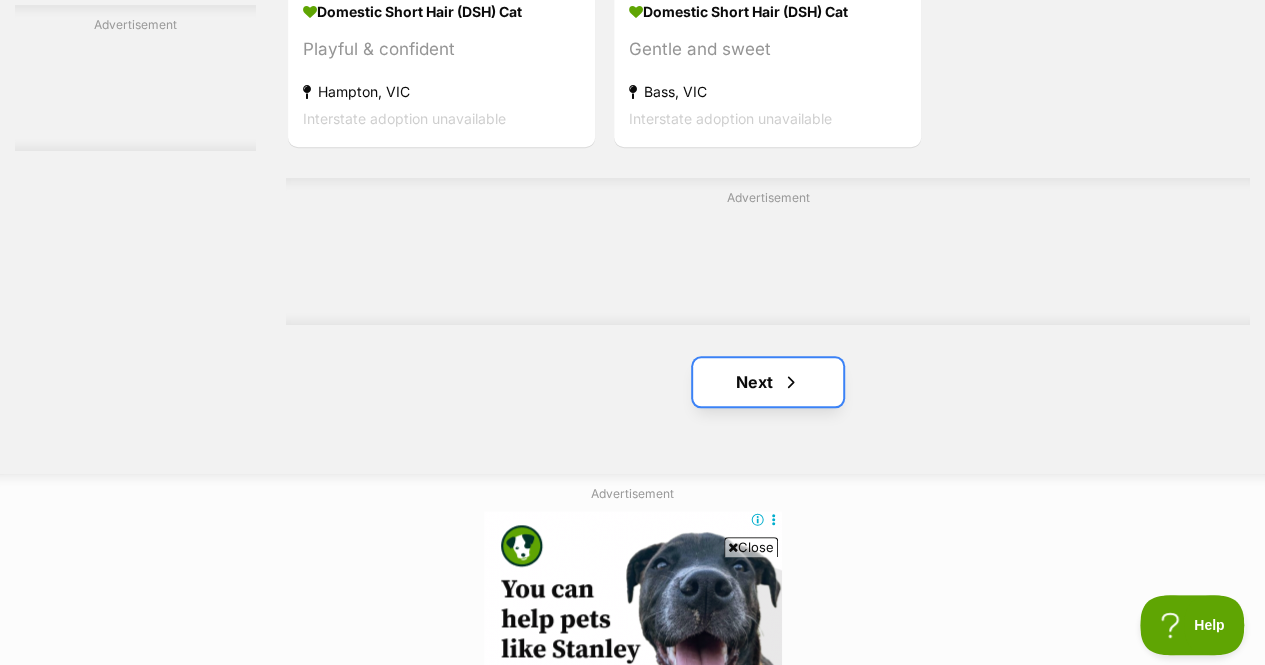 click on "Next" at bounding box center (768, 382) 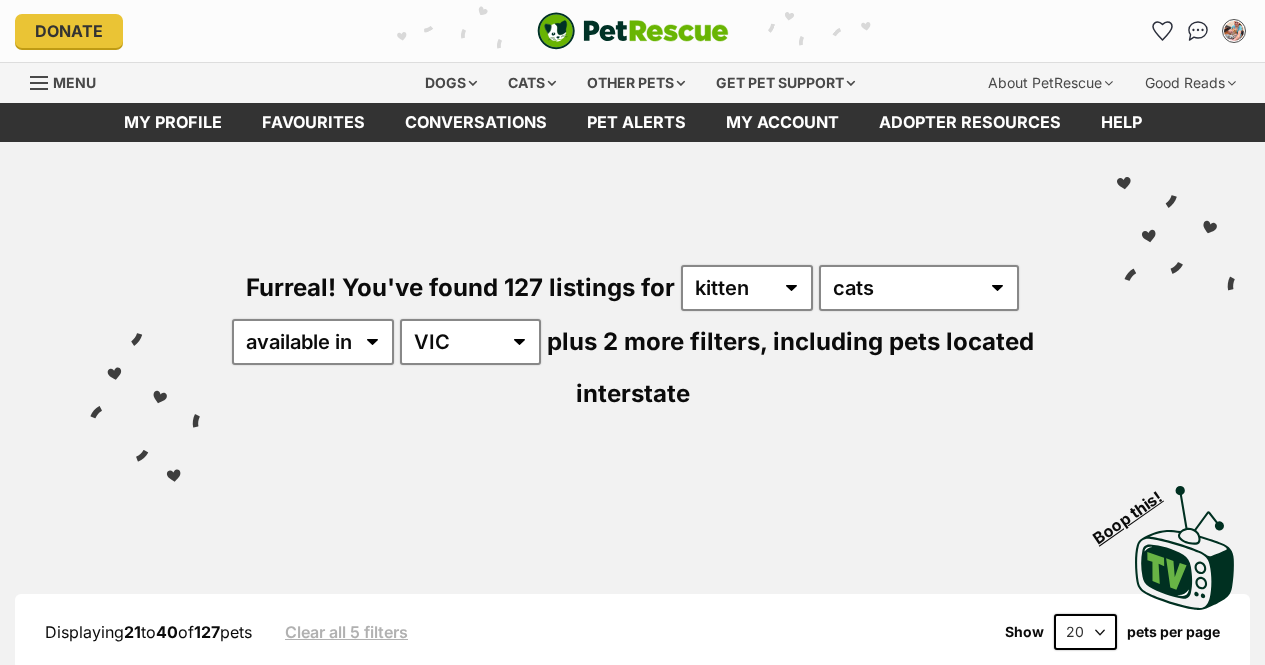 scroll, scrollTop: 0, scrollLeft: 0, axis: both 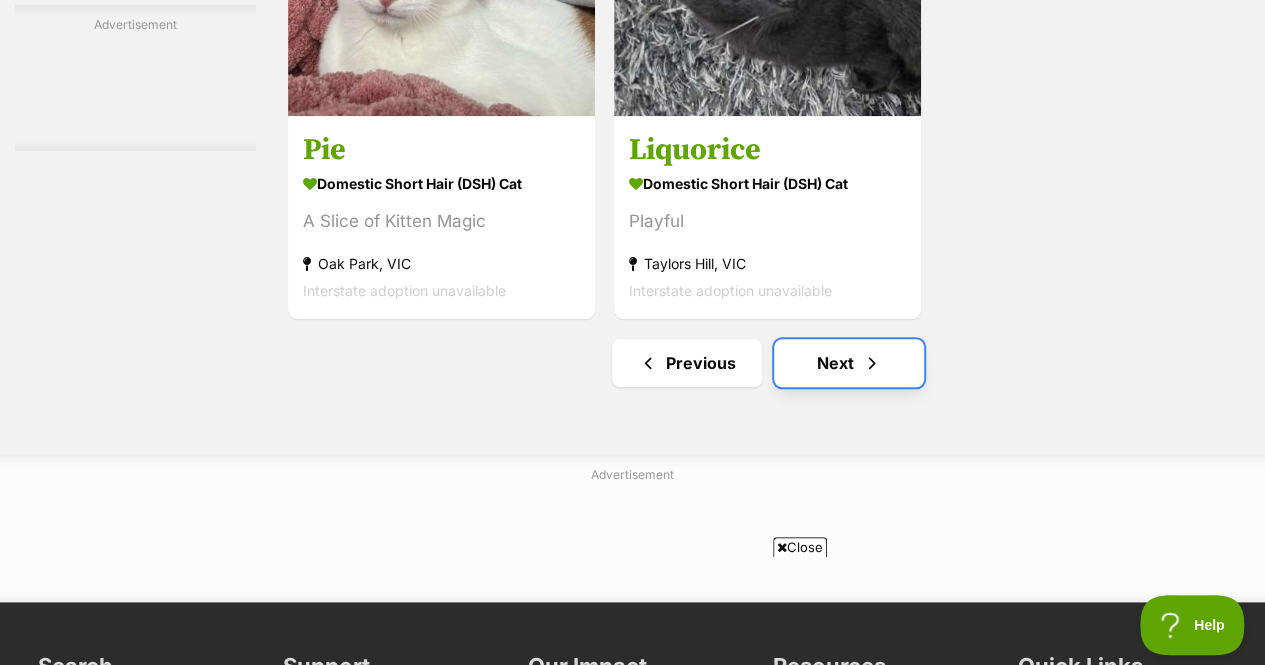 click on "Next" at bounding box center (849, 363) 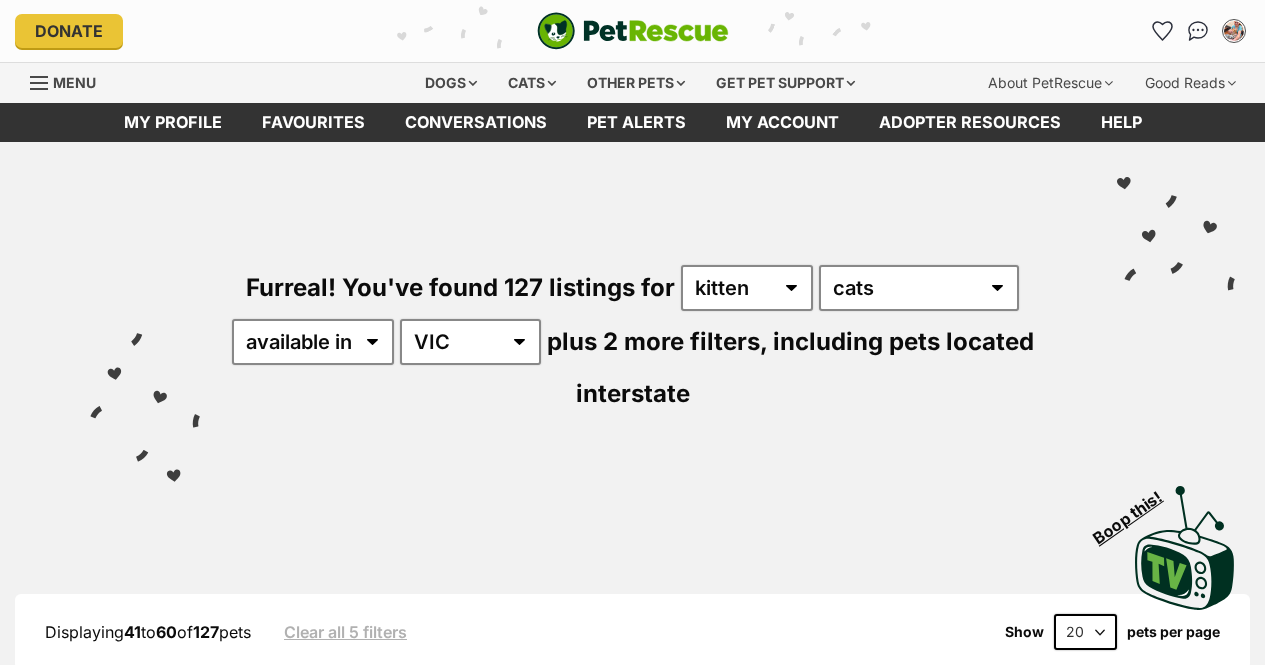 scroll, scrollTop: 0, scrollLeft: 0, axis: both 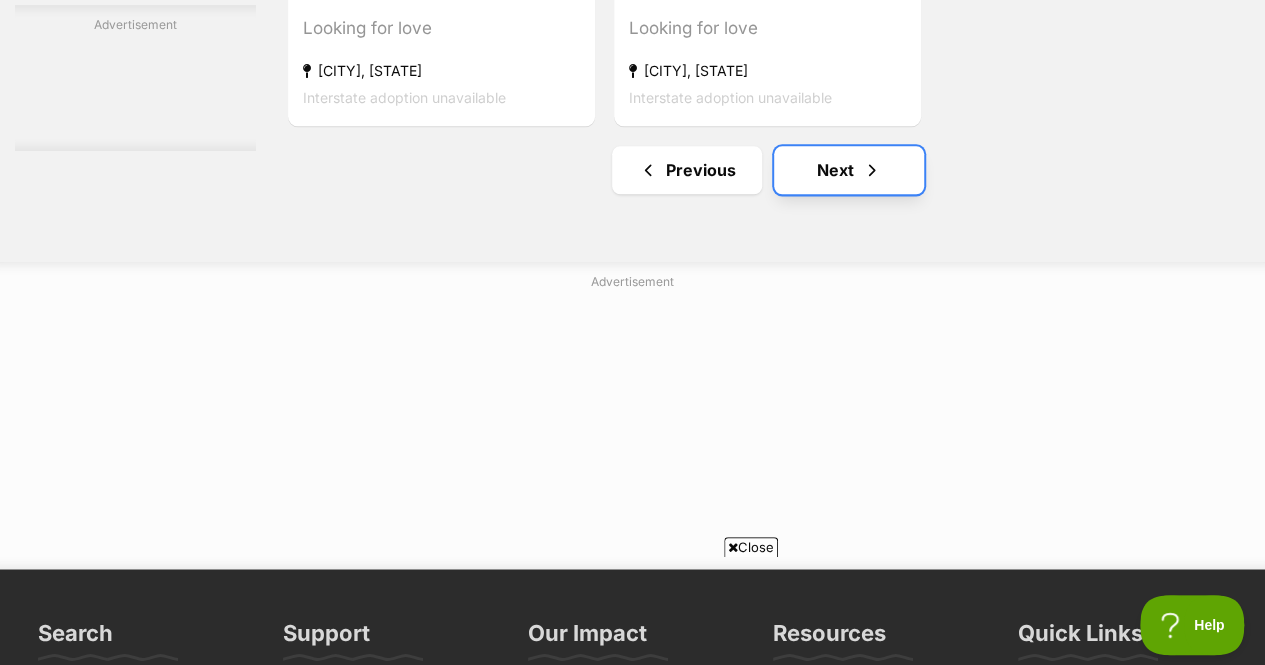 click on "Next" at bounding box center [849, 170] 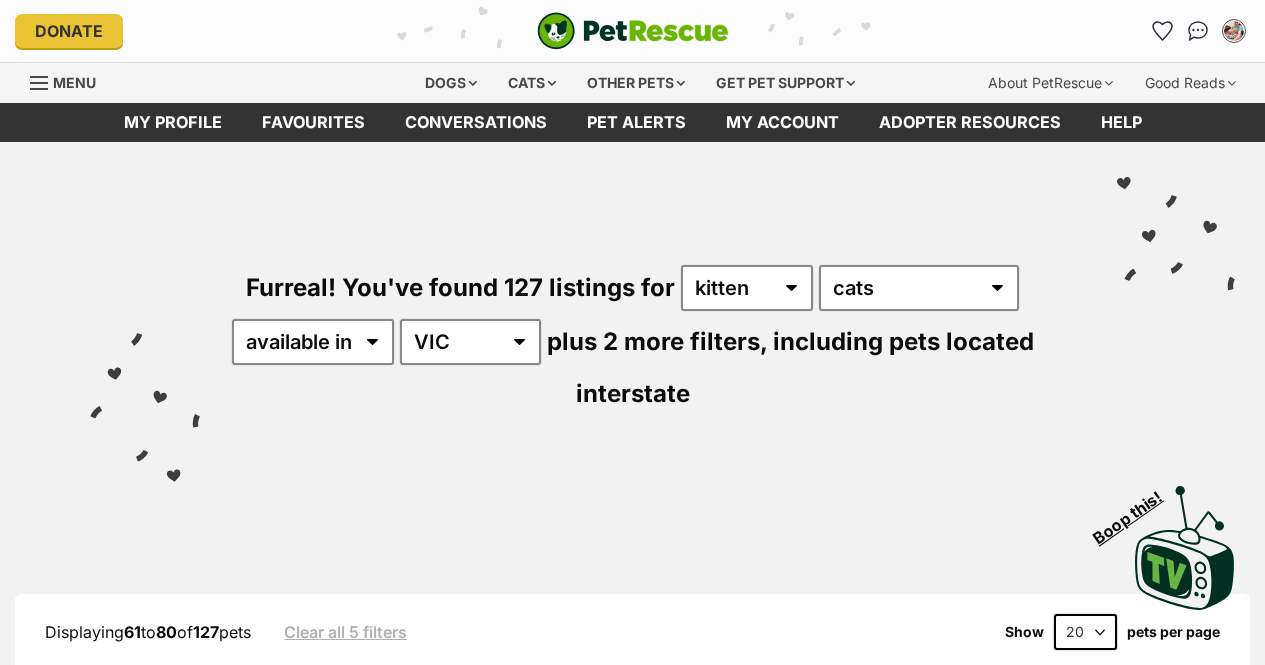 scroll, scrollTop: 0, scrollLeft: 0, axis: both 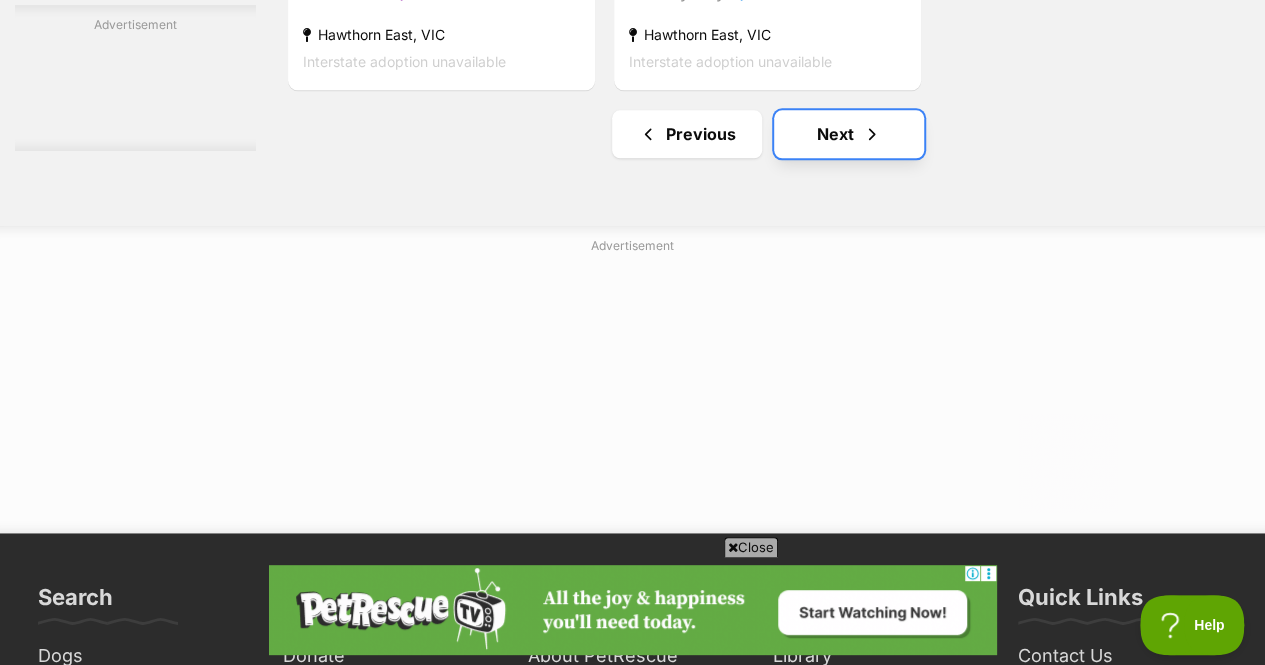 click on "Next" at bounding box center [849, 134] 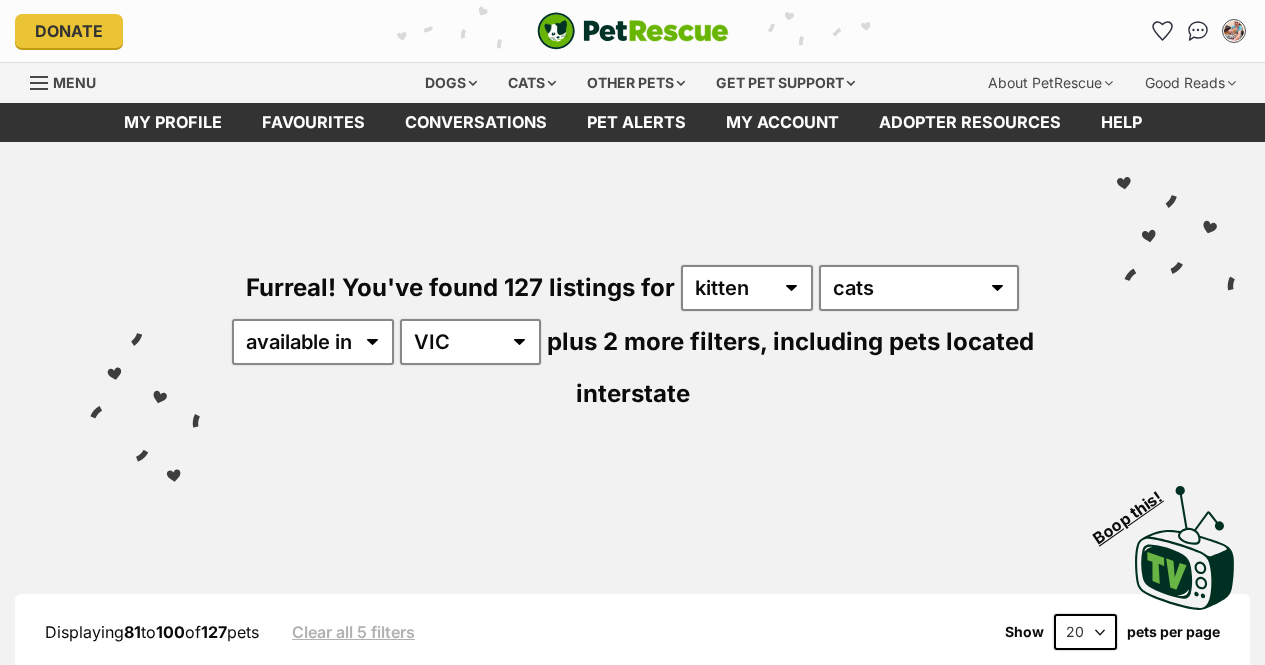 scroll, scrollTop: 0, scrollLeft: 0, axis: both 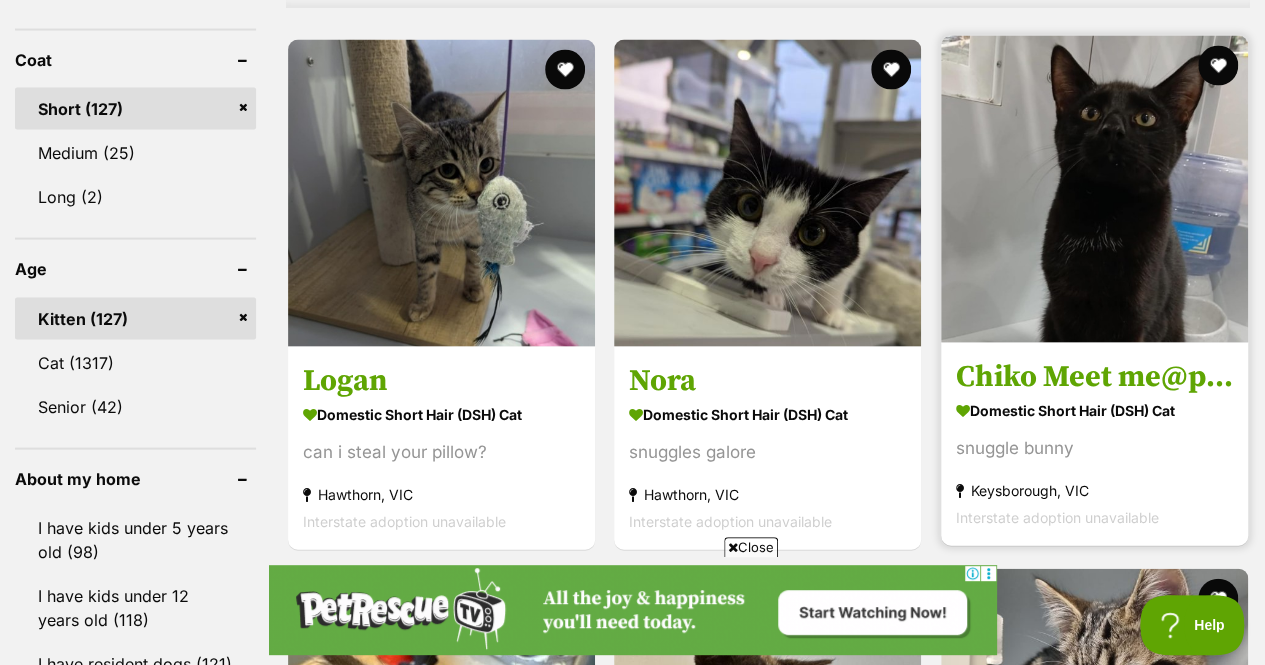 click on "Chiko Meet me@petstock Keysborough store" at bounding box center (1094, 377) 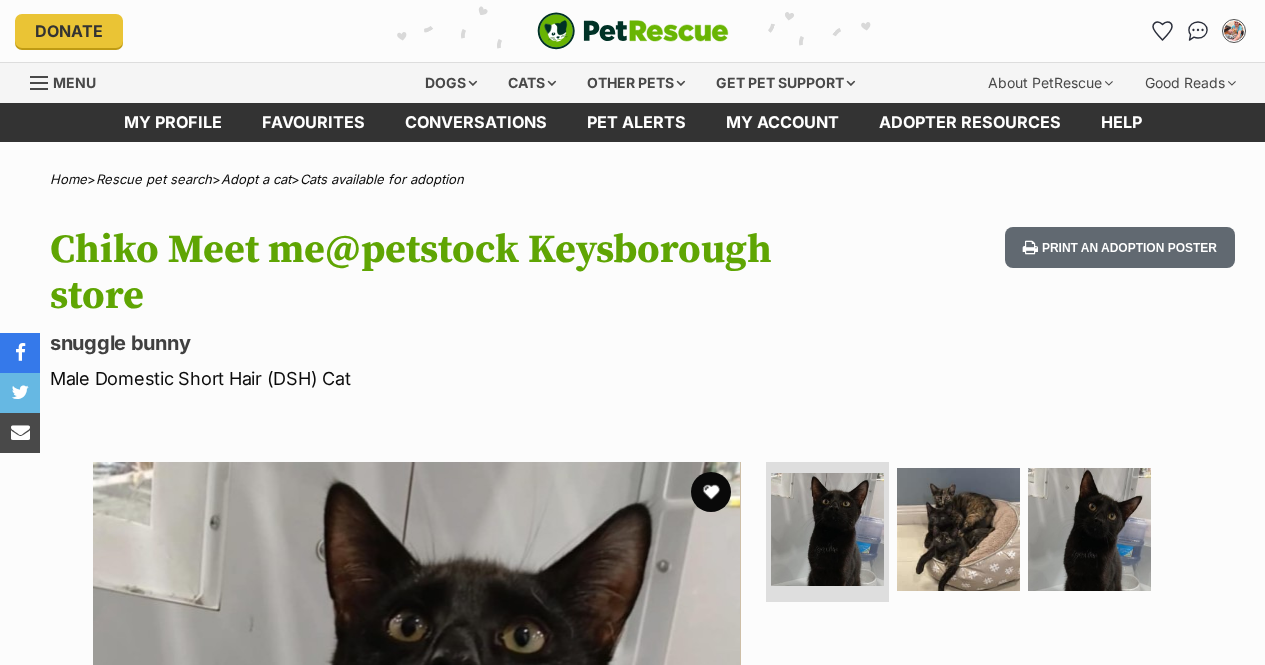scroll, scrollTop: 0, scrollLeft: 0, axis: both 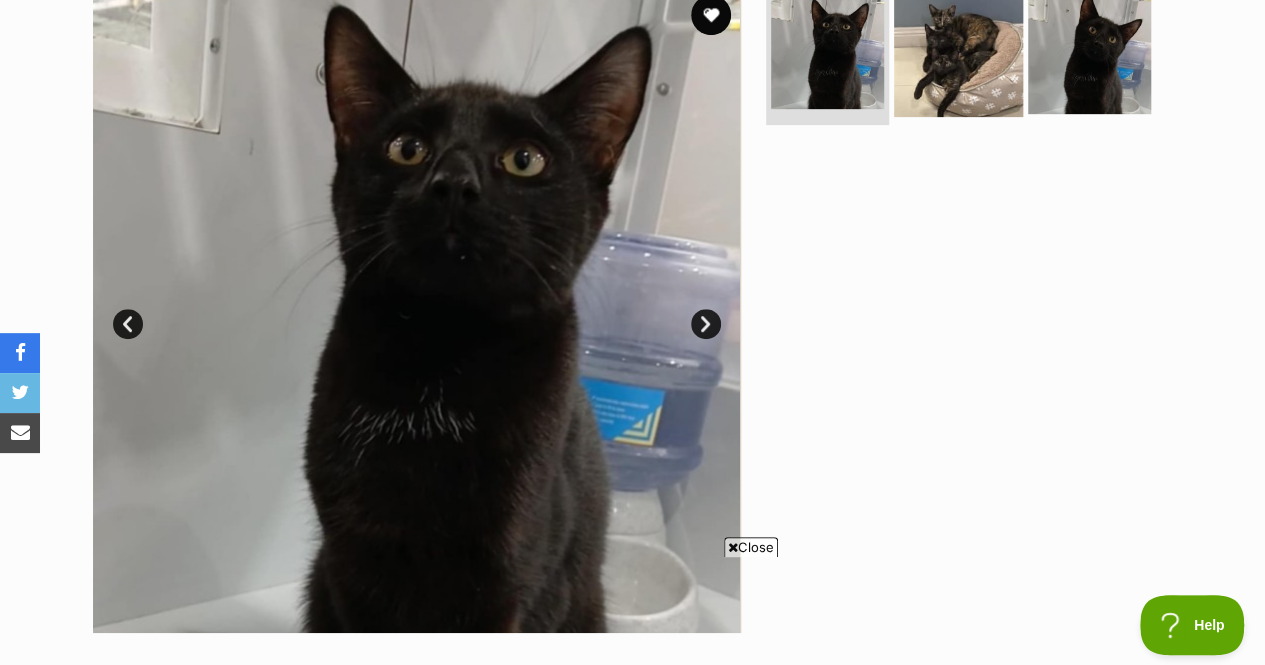 click at bounding box center (958, 52) 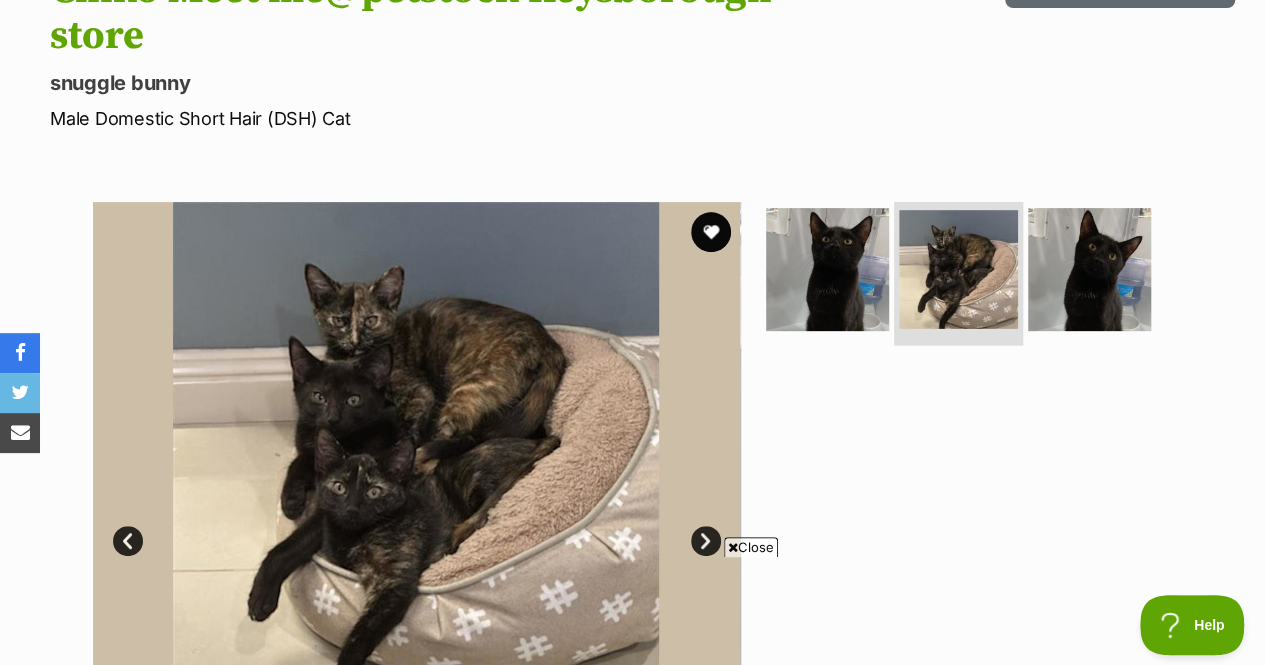 scroll, scrollTop: 261, scrollLeft: 0, axis: vertical 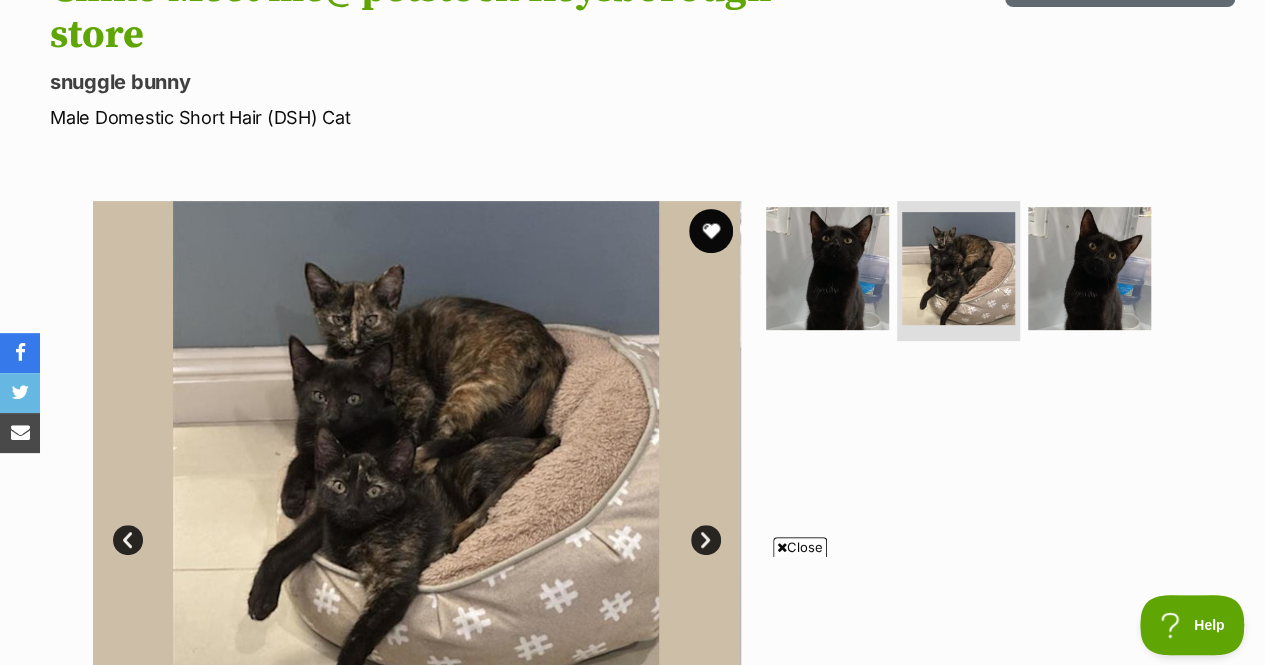 click at bounding box center (711, 231) 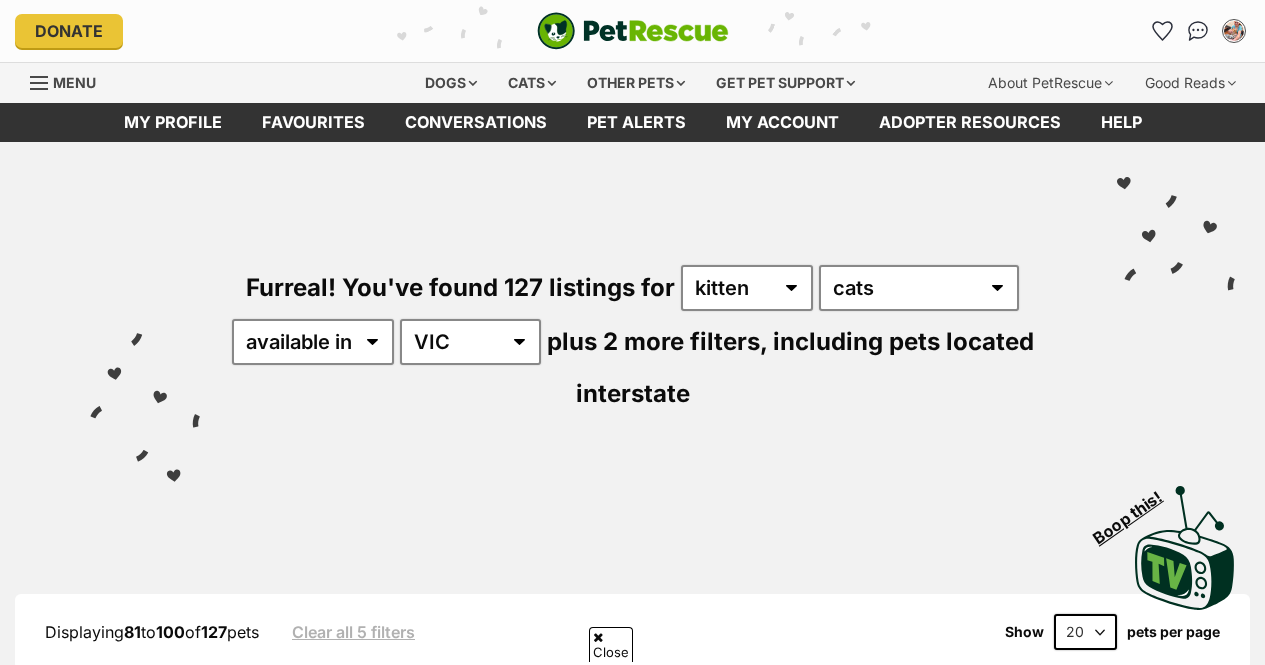 scroll, scrollTop: 1911, scrollLeft: 0, axis: vertical 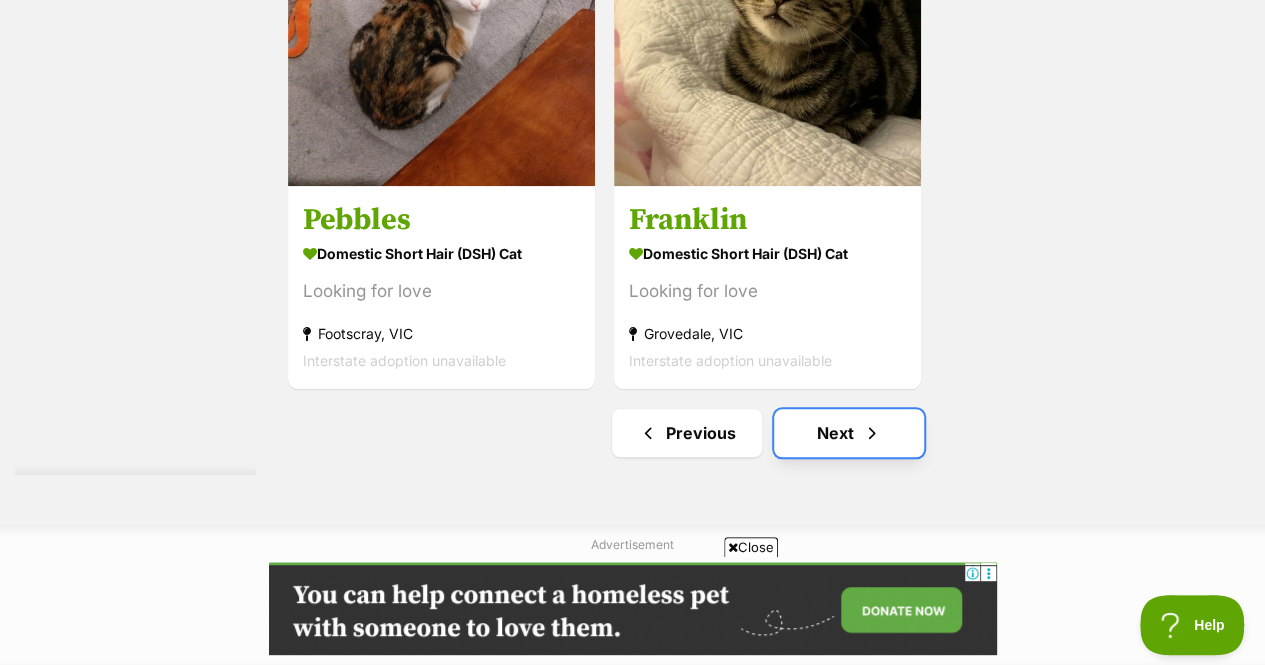 click on "Next" at bounding box center (849, 433) 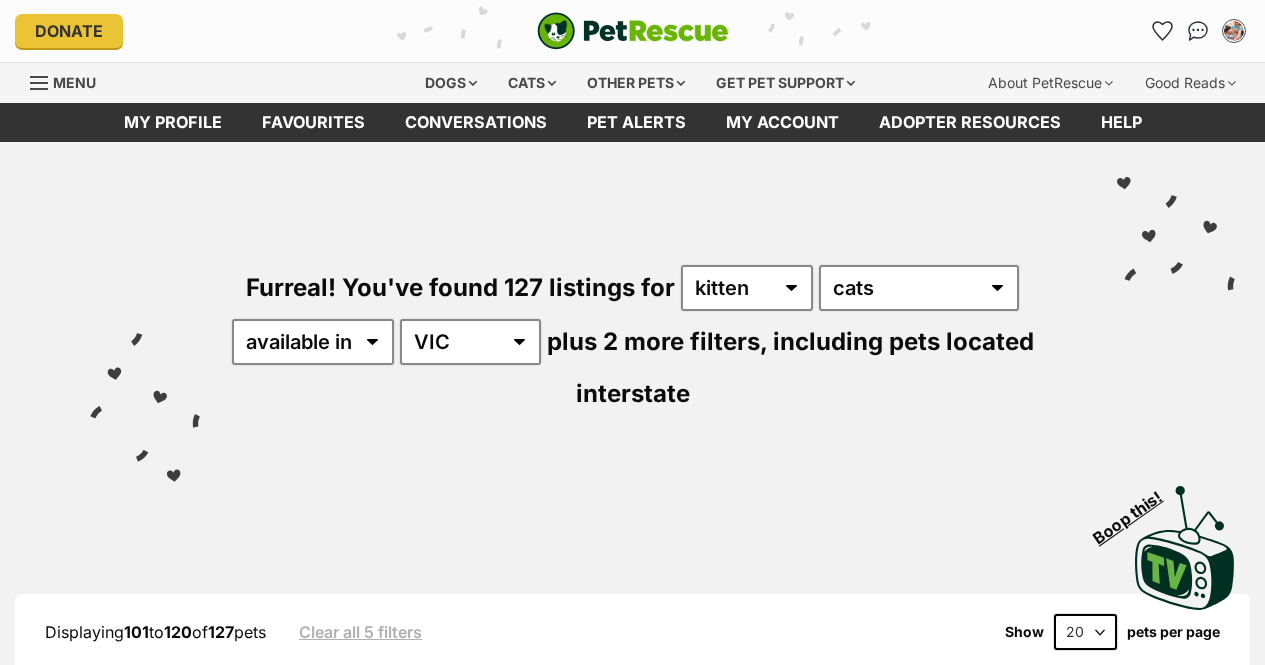 scroll, scrollTop: 0, scrollLeft: 0, axis: both 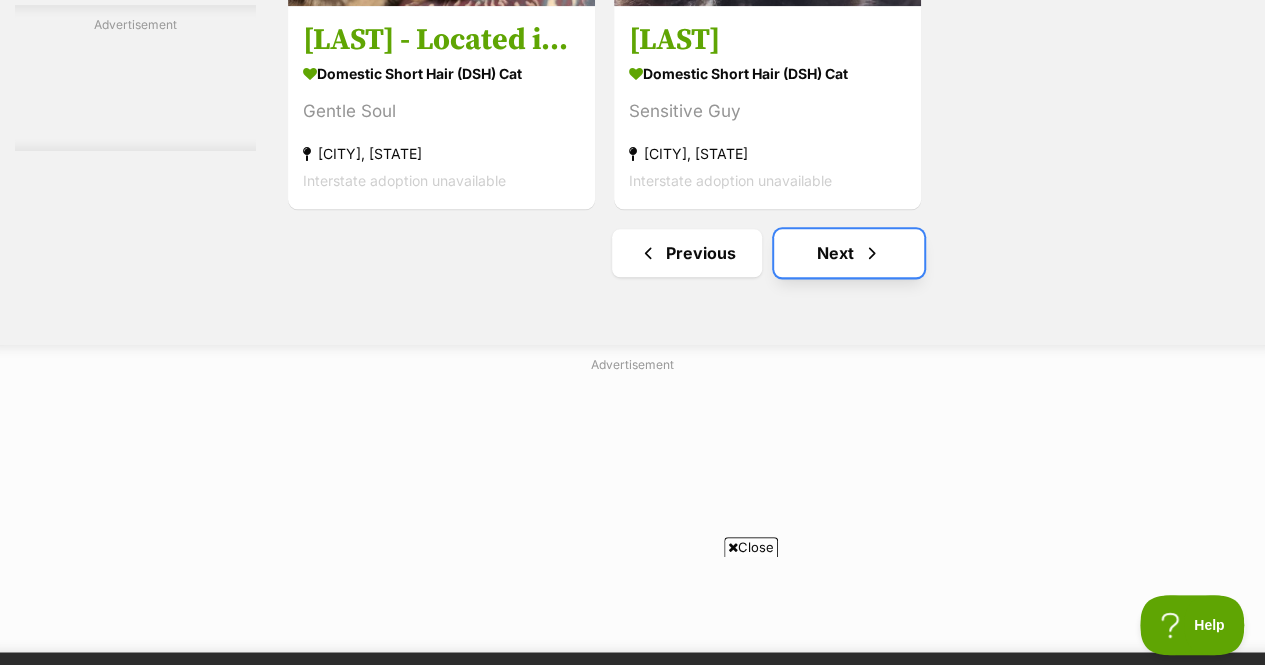 click on "Next" at bounding box center [849, 253] 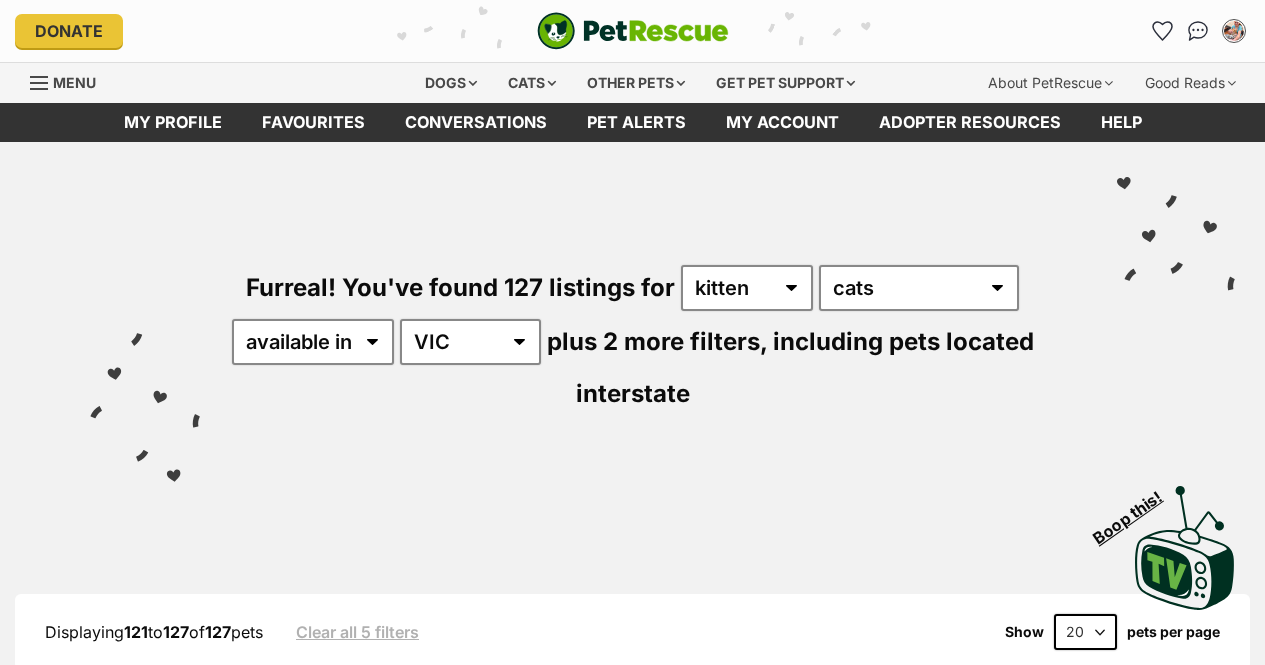 scroll, scrollTop: 0, scrollLeft: 0, axis: both 